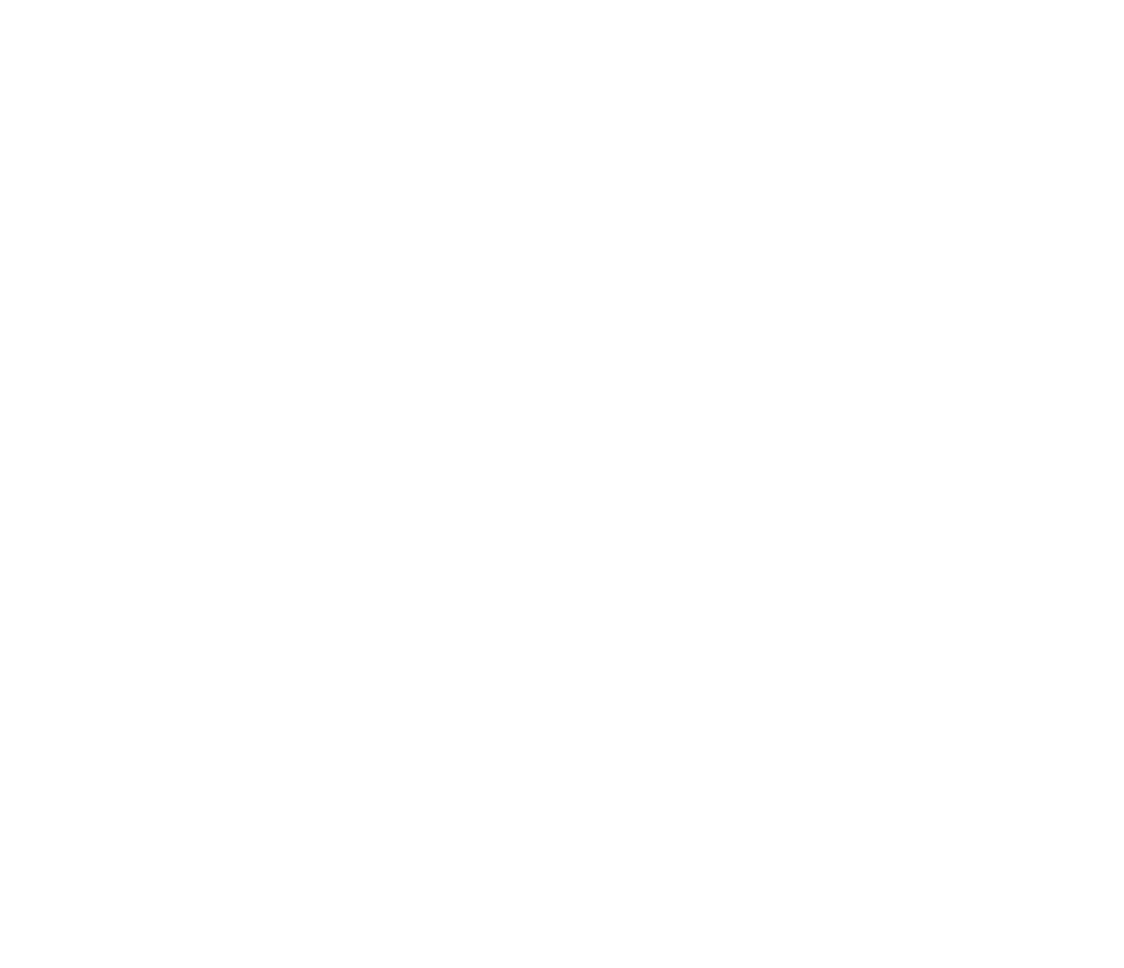 scroll, scrollTop: 0, scrollLeft: 0, axis: both 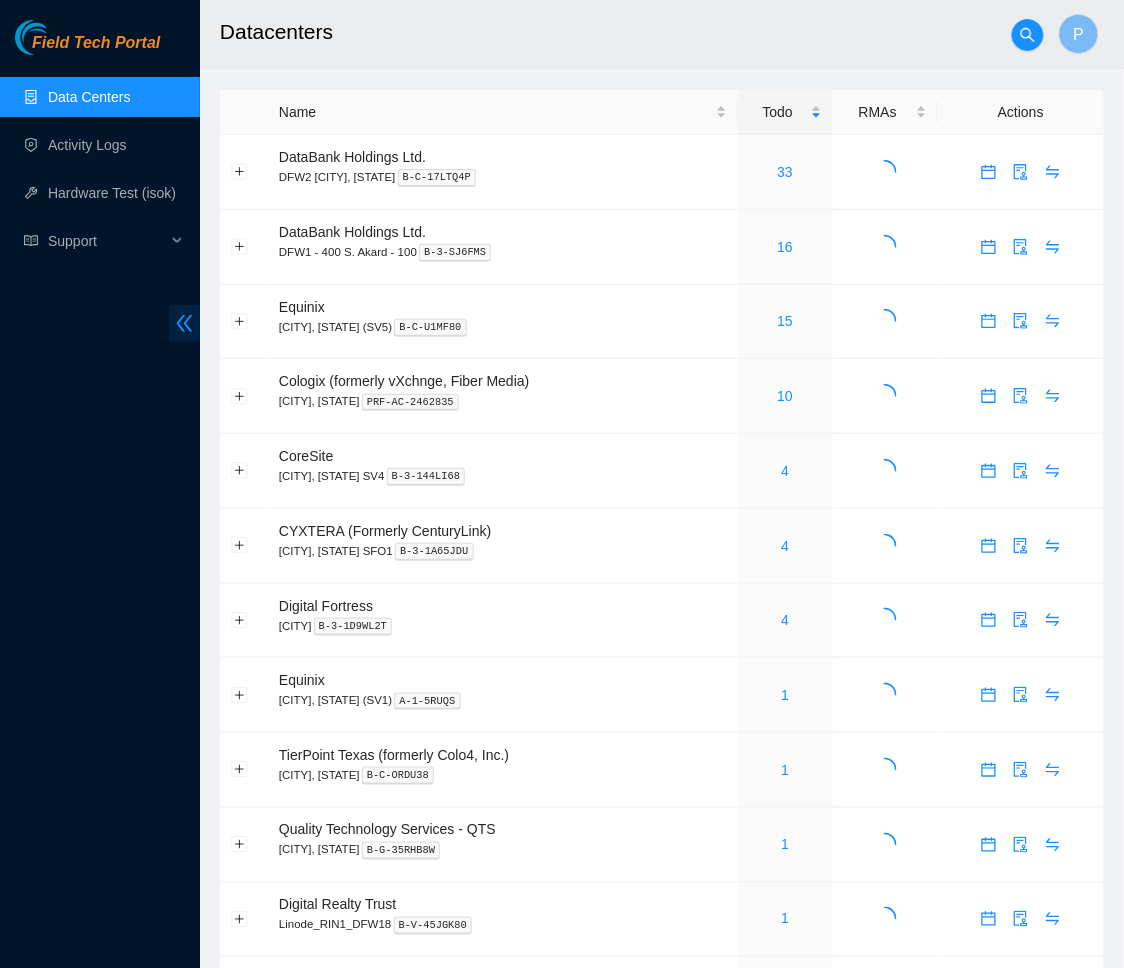 click 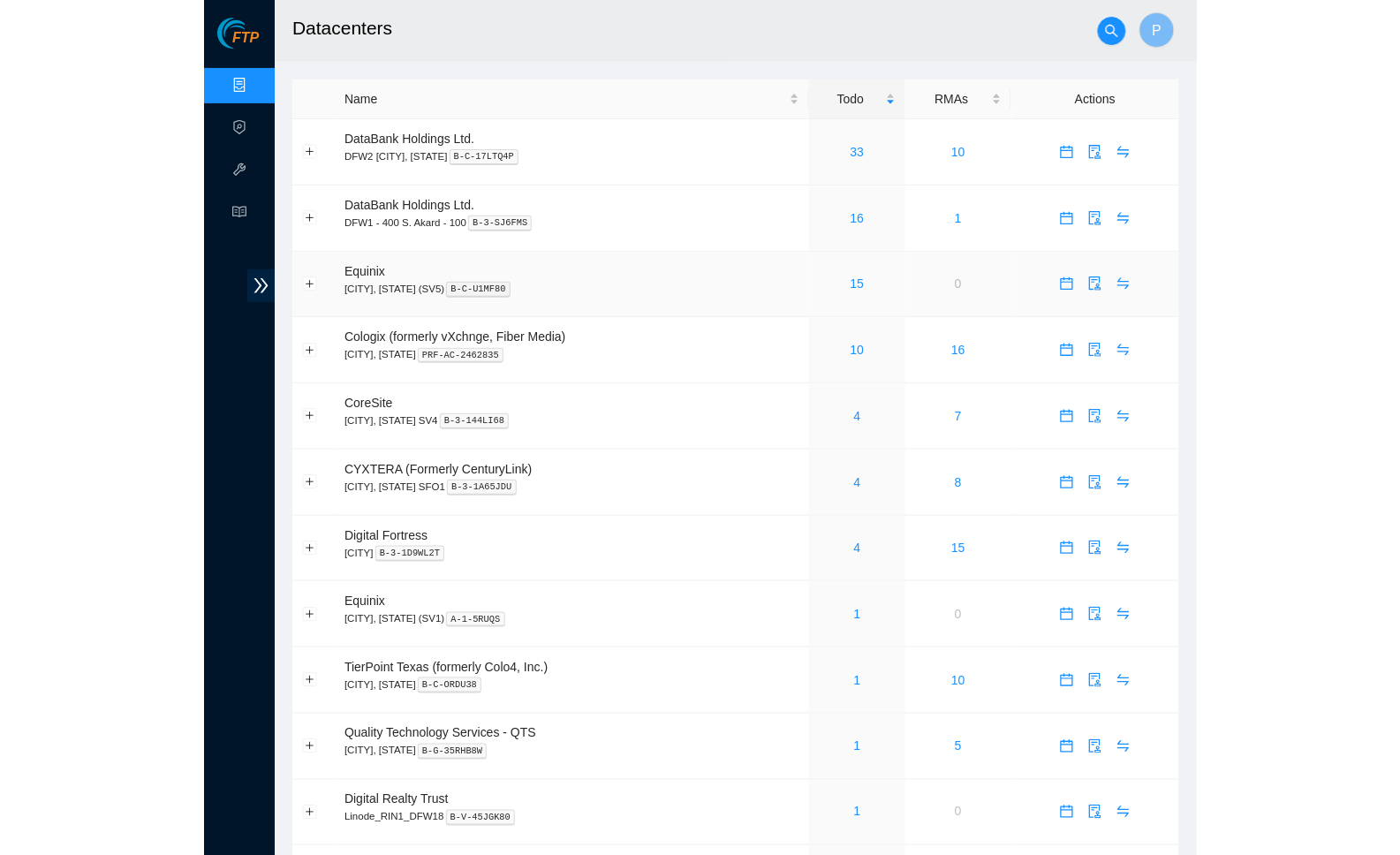 scroll, scrollTop: 0, scrollLeft: 0, axis: both 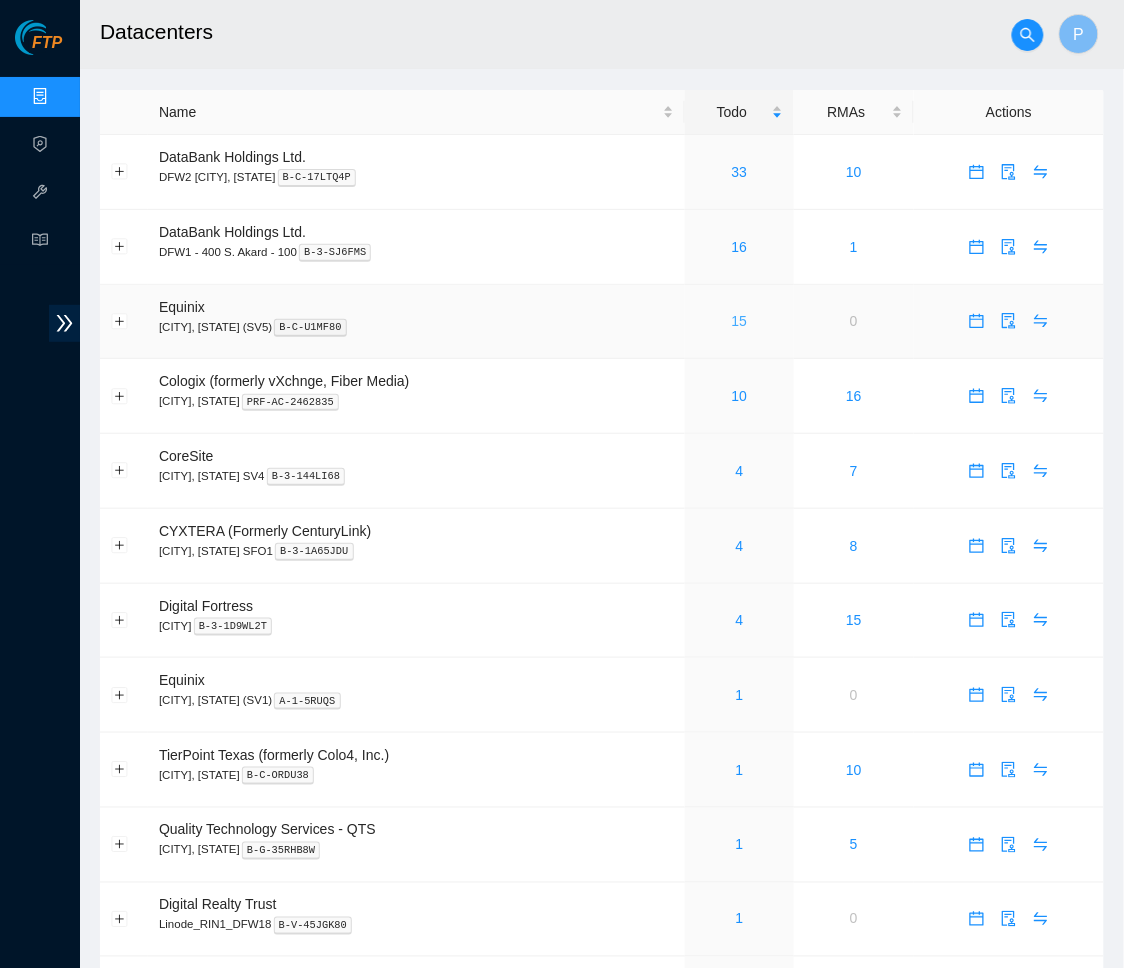 click on "15" at bounding box center (740, 321) 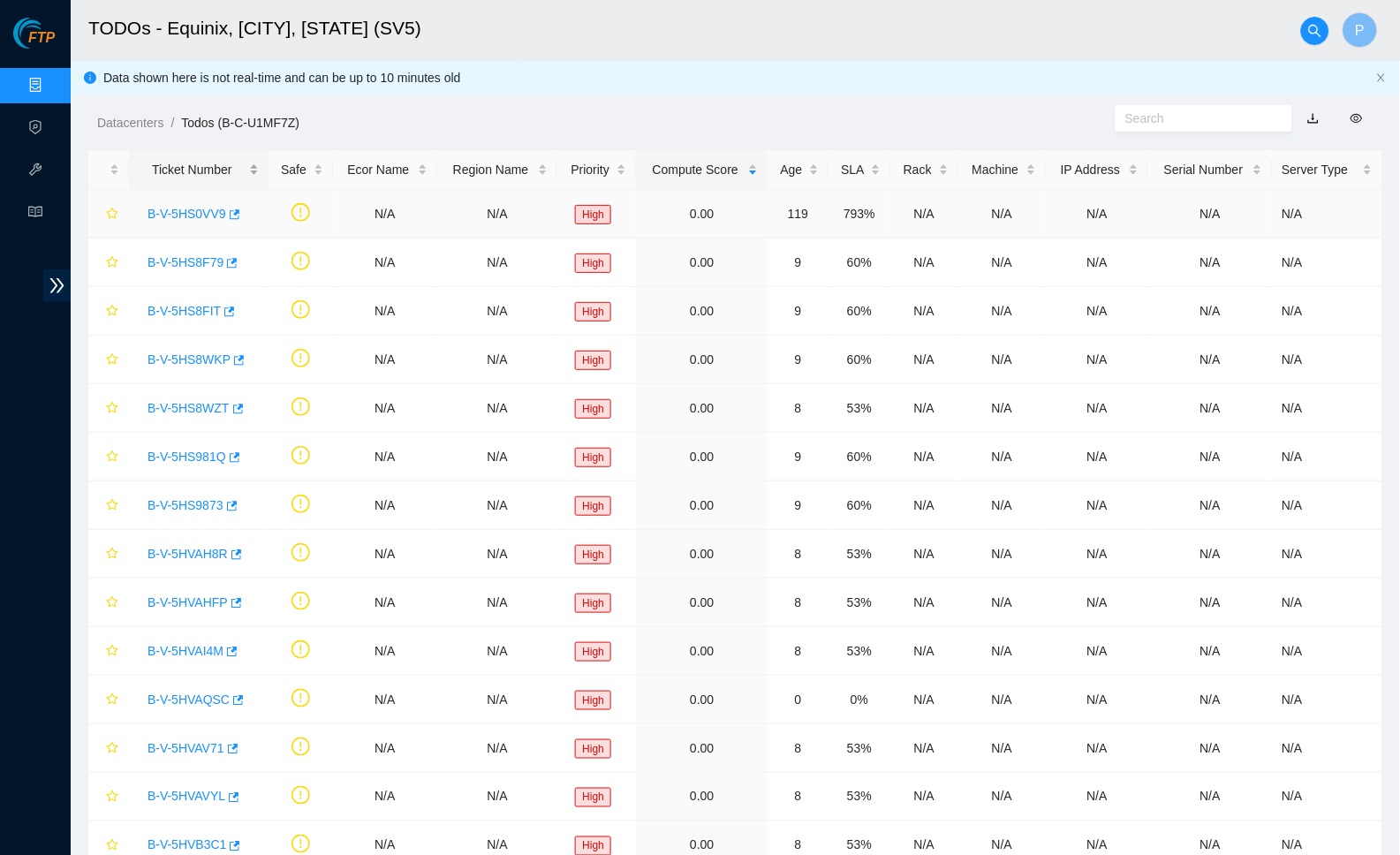 scroll, scrollTop: 0, scrollLeft: 0, axis: both 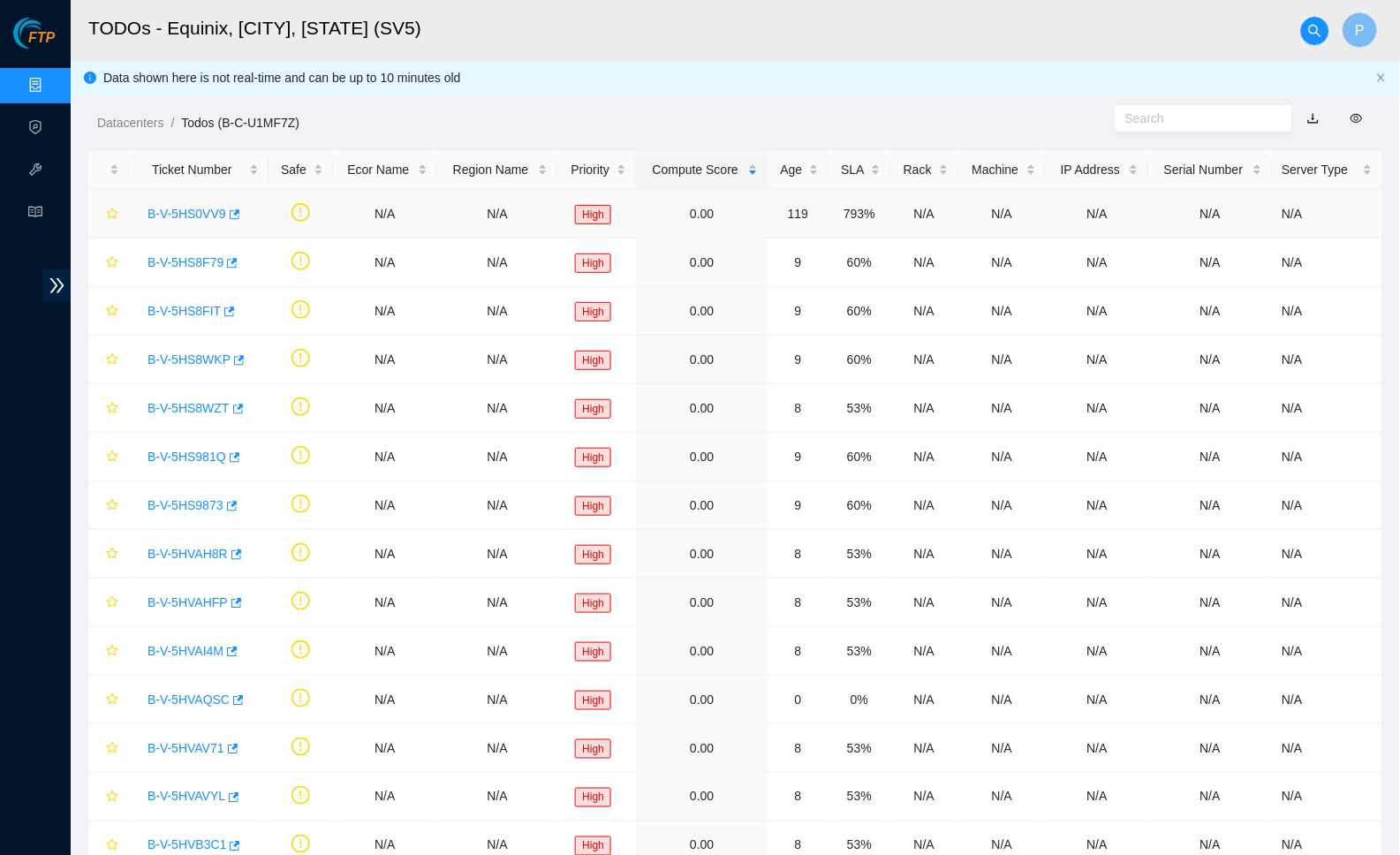 click on "B-V-5HS0VV9" at bounding box center (199, 214) 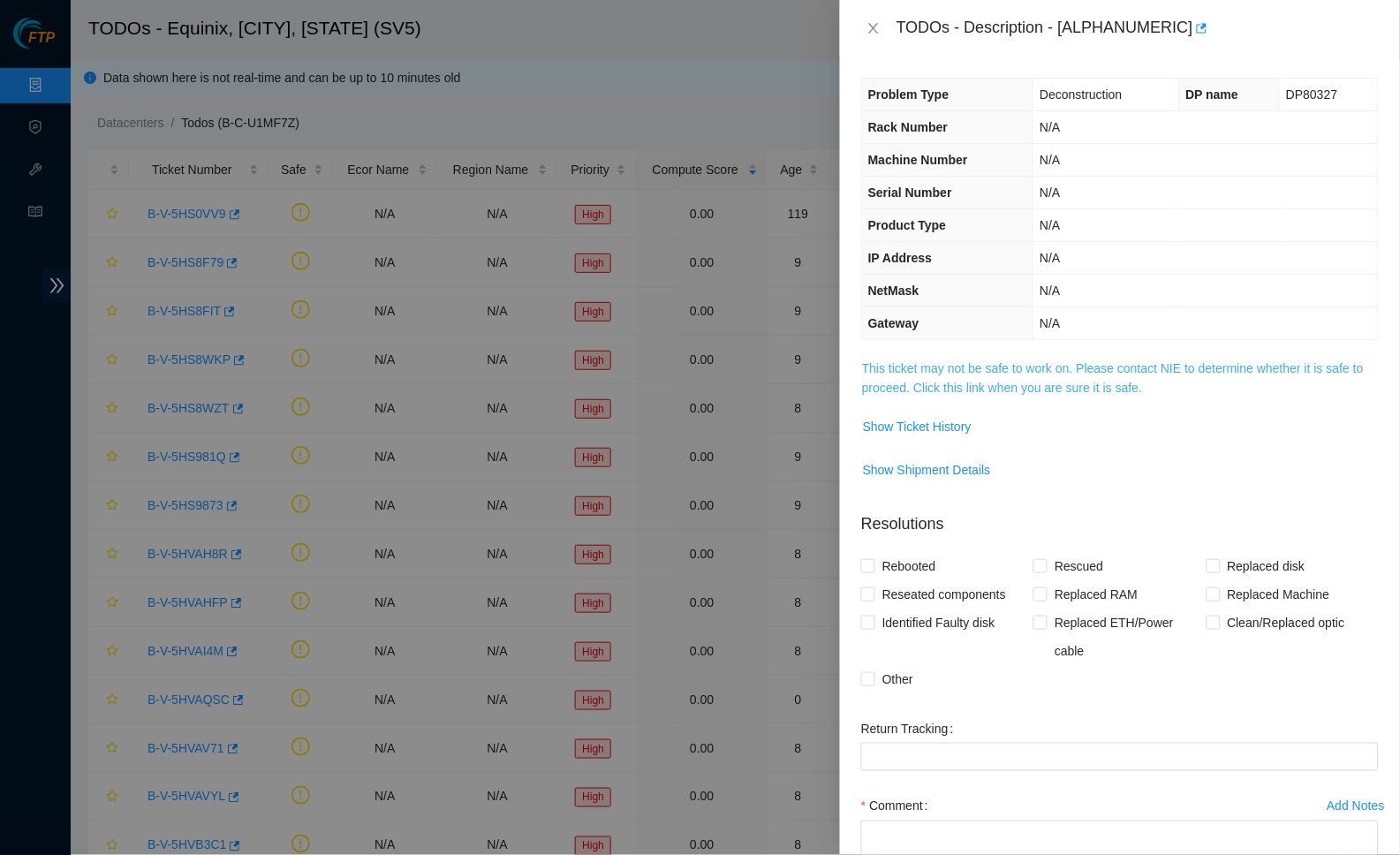 click on "This ticket may not be safe to work on. Please contact NIE to determine whether it is safe to proceed. Click this link when you are sure it is safe." at bounding box center (1113, 378) 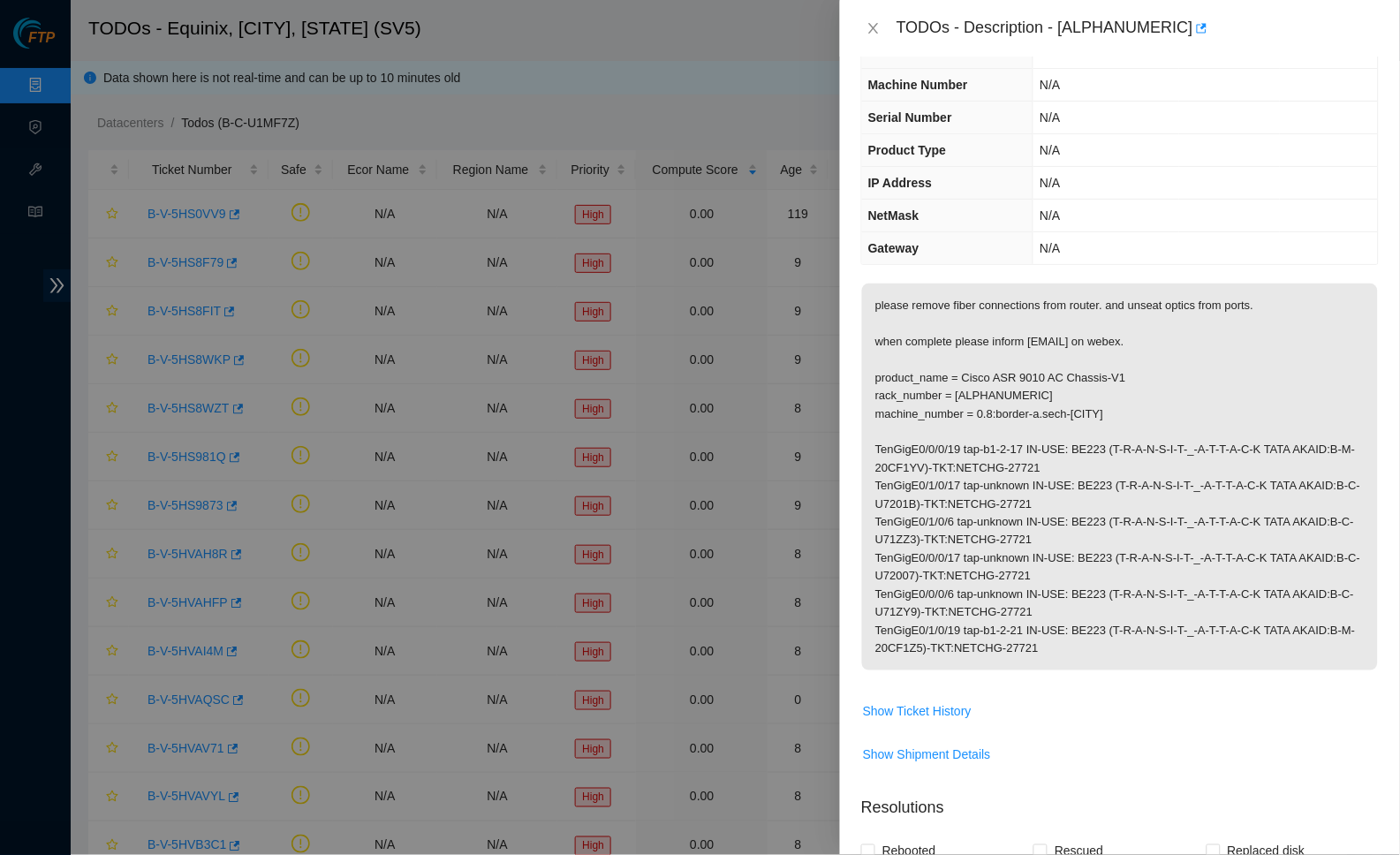 scroll, scrollTop: 112, scrollLeft: 0, axis: vertical 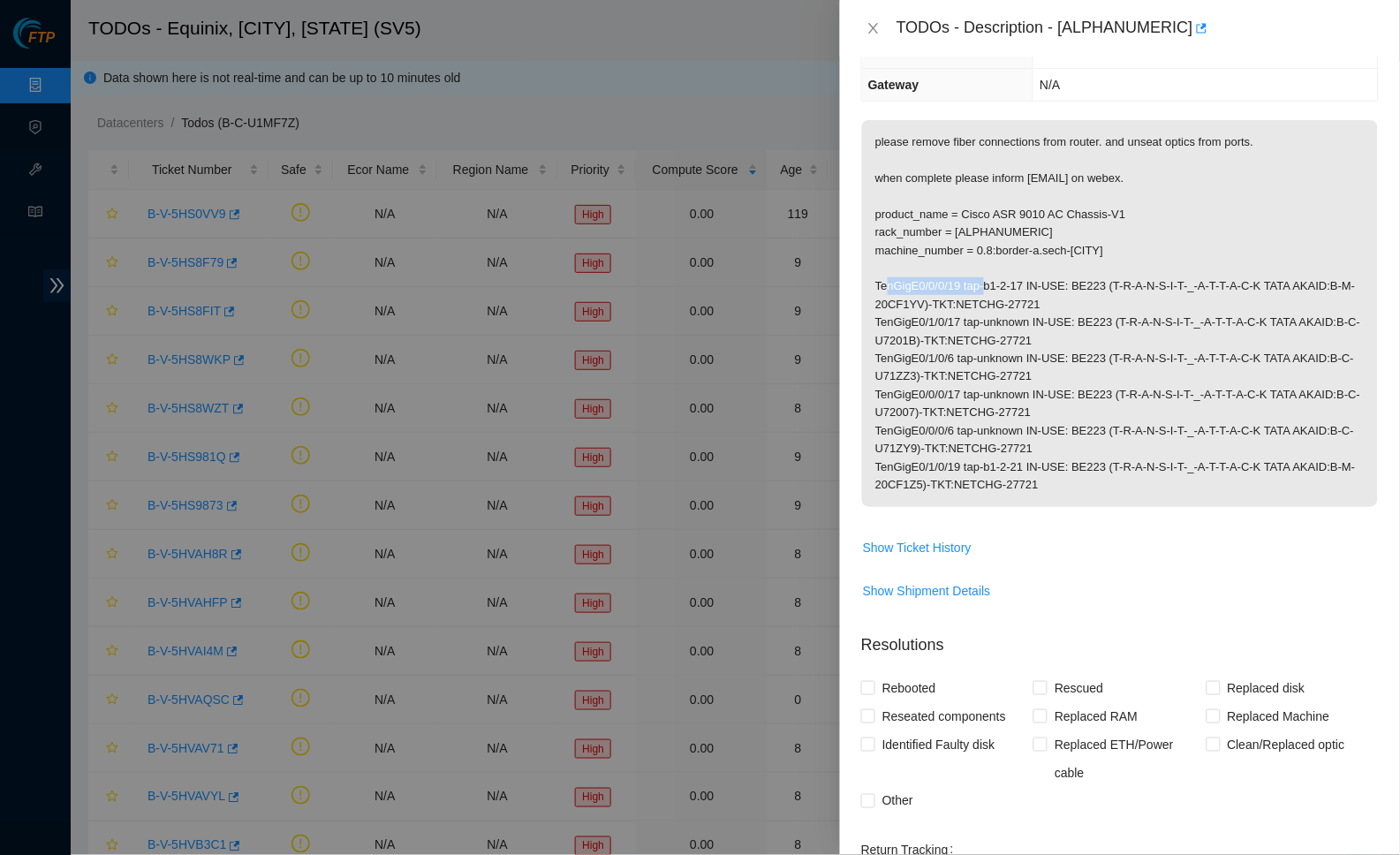 drag, startPoint x: 875, startPoint y: 278, endPoint x: 981, endPoint y: 269, distance: 106.38139 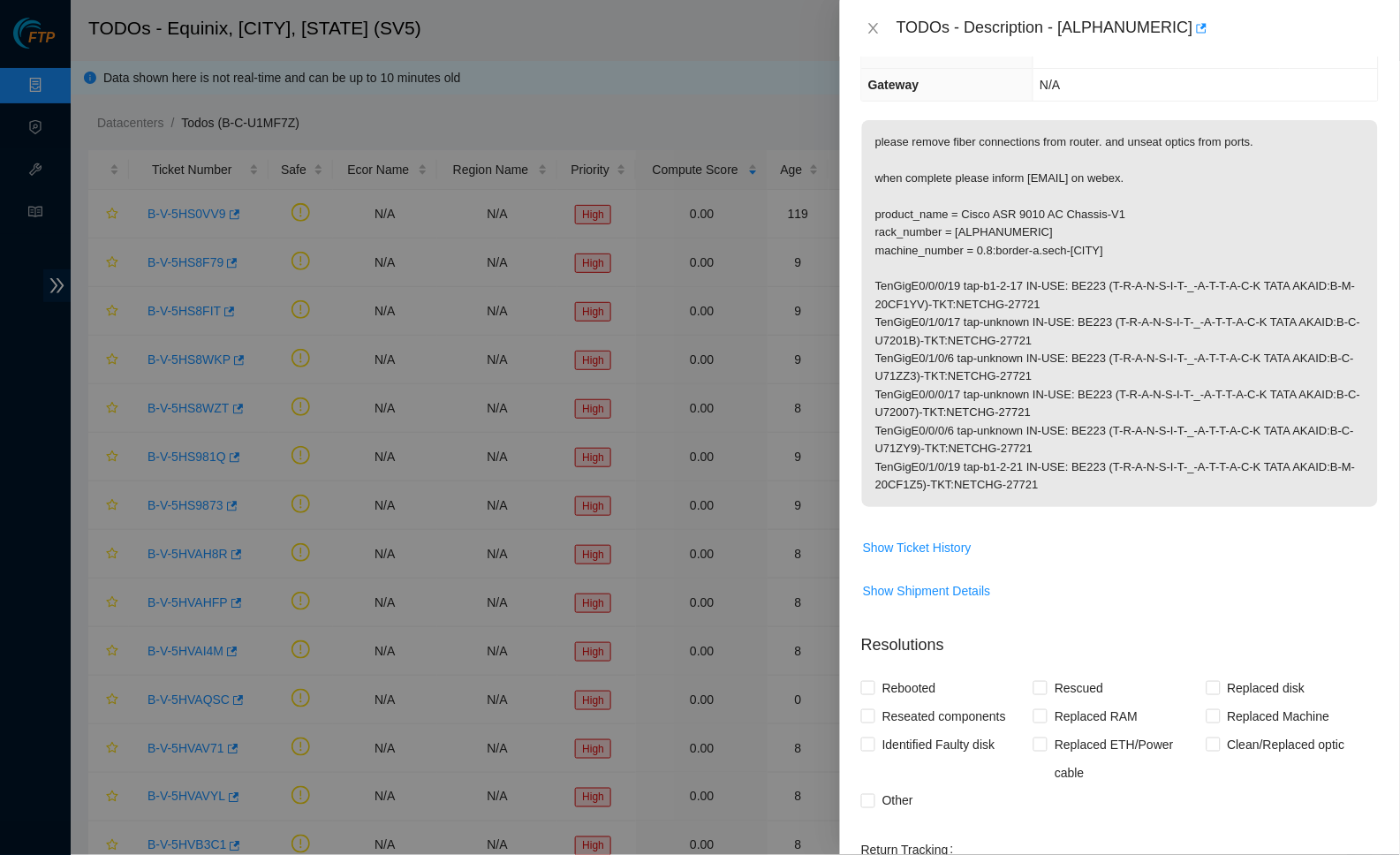 click on "please remove fiber connections from router. and unseat optics from ports.
when complete please inform [EMAIL] on webex.
product_name = Cisco ASR 9010 AC Chassis-V1
rack_number = [ALPHANUMERIC]
machine_number = 0.8:border-a.sech-[CITY]
TenGigE0/0/0/19 tap-b1-2-17 IN-USE: BE223 (T-R-A-N-S-I-T-_-A-T-T-A-C-K TATA AKAID:B-M-20CF1YV)-TKT:NETCHG-27721
TenGigE0/1/0/17 tap-unknown IN-USE: BE223 (T-R-A-N-S-I-T-_-A-T-T-A-C-K TATA AKAID:B-C-U7201B)-TKT:NETCHG-27721
TenGigE0/1/0/6 tap-unknown IN-USE: BE223 (T-R-A-N-S-I-T-_-A-T-T-A-C-K TATA AKAID:B-C-U71ZZ3)-TKT:NETCHG-27721
TenGigE0/0/0/17 tap-unknown IN-USE: BE223 (T-R-A-N-S-I-T-_-A-T-T-A-C-K TATA AKAID:B-C-U72007)-TKT:NETCHG-27721
TenGigE0/0/0/6 tap-unknown IN-USE: BE223 (T-R-A-N-S-I-T-_-A-T-T-A-C-K TATA AKAID:B-C-U71ZY9)-TKT:NETCHG-27721
TenGigE0/1/0/19 tap-b1-2-21 IN-USE: BE223 (T-R-A-N-S-I-T-_-A-T-T-A-C-K TATA AKAID:B-M-20CF1Z5)-TKT:NETCHG-27721" at bounding box center [1120, 314] 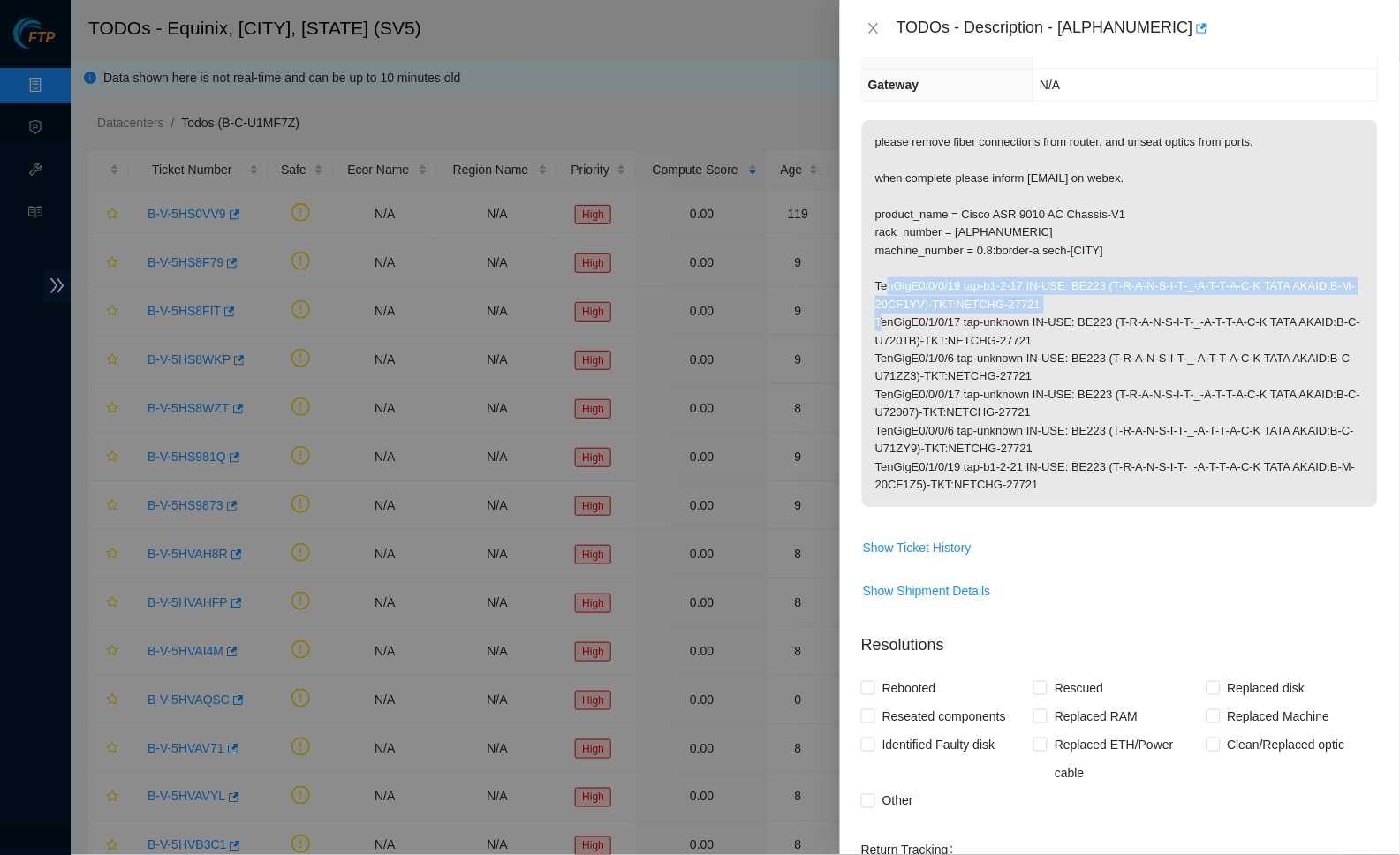 drag, startPoint x: 878, startPoint y: 277, endPoint x: 1188, endPoint y: 299, distance: 310.7797 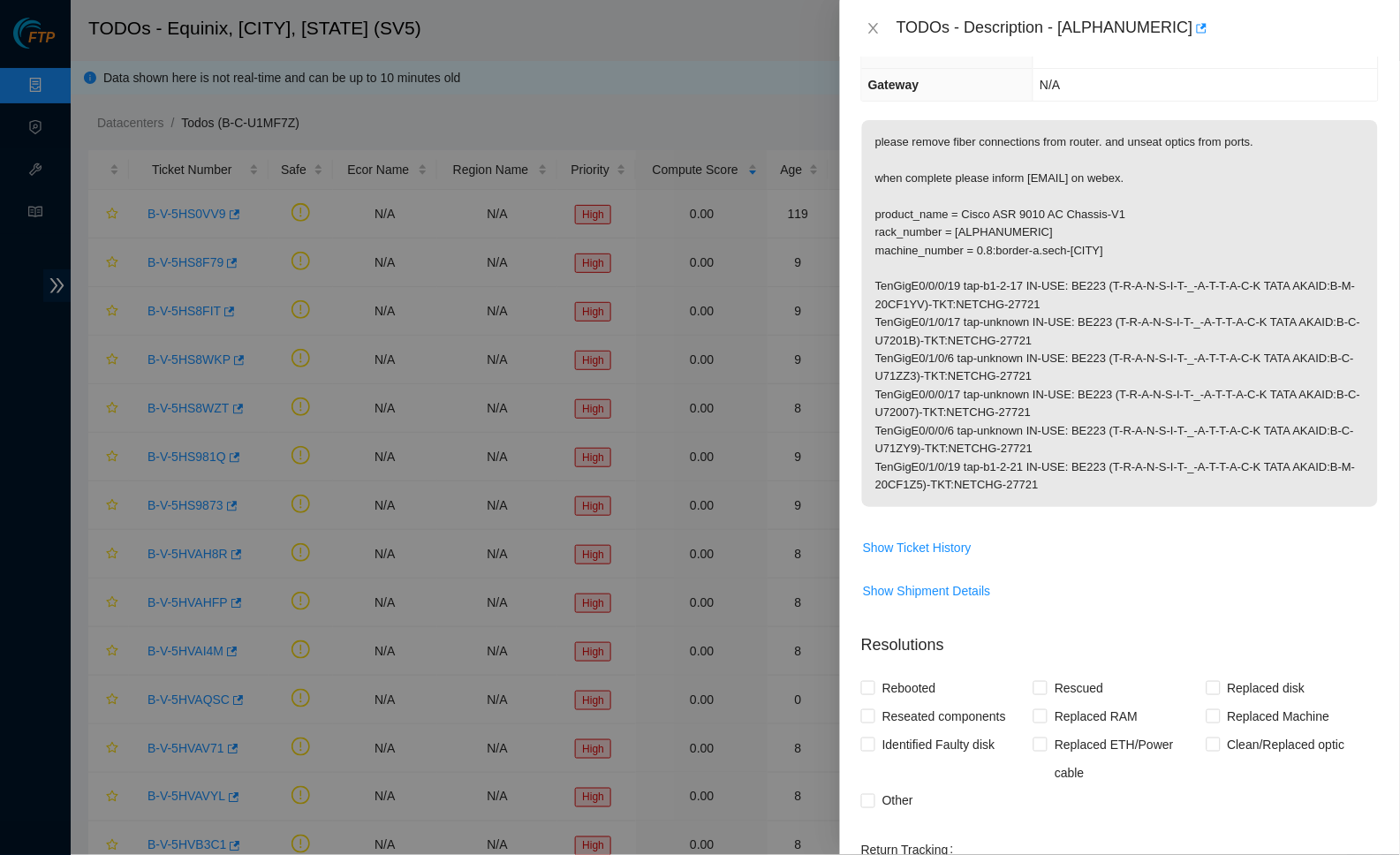 click on "please remove fiber connections from router. and unseat optics from ports.
when complete please inform [EMAIL] on webex.
product_name = Cisco ASR 9010 AC Chassis-V1
rack_number = [ALPHANUMERIC]
machine_number = 0.8:border-a.sech-[CITY]
TenGigE0/0/0/19 tap-b1-2-17 IN-USE: BE223 (T-R-A-N-S-I-T-_-A-T-T-A-C-K TATA AKAID:B-M-20CF1YV)-TKT:NETCHG-27721
TenGigE0/1/0/17 tap-unknown IN-USE: BE223 (T-R-A-N-S-I-T-_-A-T-T-A-C-K TATA AKAID:B-C-U7201B)-TKT:NETCHG-27721
TenGigE0/1/0/6 tap-unknown IN-USE: BE223 (T-R-A-N-S-I-T-_-A-T-T-A-C-K TATA AKAID:B-C-U71ZZ3)-TKT:NETCHG-27721
TenGigE0/0/0/17 tap-unknown IN-USE: BE223 (T-R-A-N-S-I-T-_-A-T-T-A-C-K TATA AKAID:B-C-U72007)-TKT:NETCHG-27721
TenGigE0/0/0/6 tap-unknown IN-USE: BE223 (T-R-A-N-S-I-T-_-A-T-T-A-C-K TATA AKAID:B-C-U71ZY9)-TKT:NETCHG-27721
TenGigE0/1/0/19 tap-b1-2-21 IN-USE: BE223 (T-R-A-N-S-I-T-_-A-T-T-A-C-K TATA AKAID:B-M-20CF1Z5)-TKT:NETCHG-27721" at bounding box center [1120, 314] 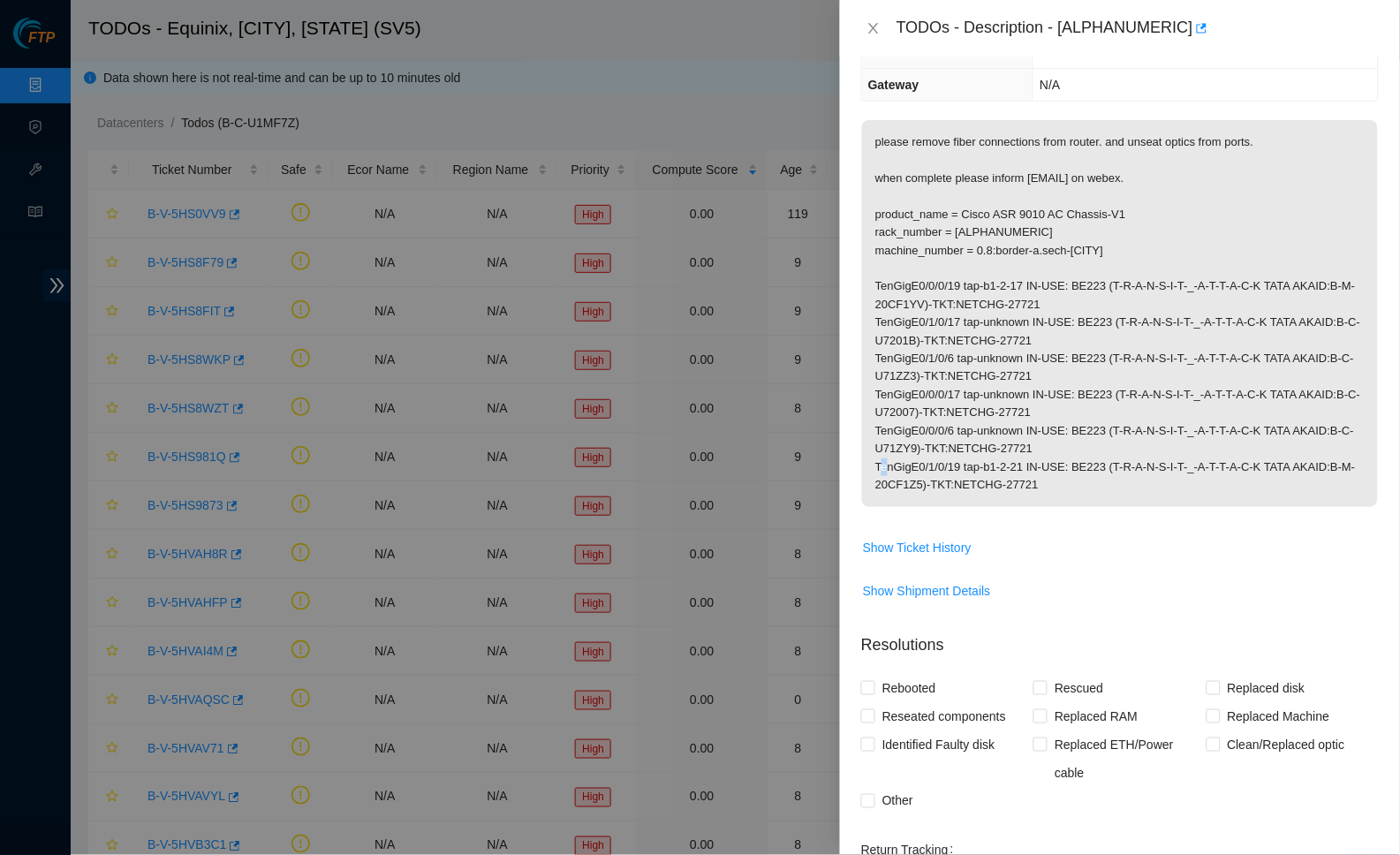 click on "please remove fiber connections from router. and unseat optics from ports.
when complete please inform [EMAIL] on webex.
product_name = Cisco ASR 9010 AC Chassis-V1
rack_number = [ALPHANUMERIC]
machine_number = 0.8:border-a.sech-[CITY]
TenGigE0/0/0/19 tap-b1-2-17 IN-USE: BE223 (T-R-A-N-S-I-T-_-A-T-T-A-C-K TATA AKAID:B-M-20CF1YV)-TKT:NETCHG-27721
TenGigE0/1/0/17 tap-unknown IN-USE: BE223 (T-R-A-N-S-I-T-_-A-T-T-A-C-K TATA AKAID:B-C-U7201B)-TKT:NETCHG-27721
TenGigE0/1/0/6 tap-unknown IN-USE: BE223 (T-R-A-N-S-I-T-_-A-T-T-A-C-K TATA AKAID:B-C-U71ZZ3)-TKT:NETCHG-27721
TenGigE0/0/0/17 tap-unknown IN-USE: BE223 (T-R-A-N-S-I-T-_-A-T-T-A-C-K TATA AKAID:B-C-U72007)-TKT:NETCHG-27721
TenGigE0/0/0/6 tap-unknown IN-USE: BE223 (T-R-A-N-S-I-T-_-A-T-T-A-C-K TATA AKAID:B-C-U71ZY9)-TKT:NETCHG-27721
TenGigE0/1/0/19 tap-b1-2-21 IN-USE: BE223 (T-R-A-N-S-I-T-_-A-T-T-A-C-K TATA AKAID:B-M-20CF1Z5)-TKT:NETCHG-27721" at bounding box center (1120, 314) 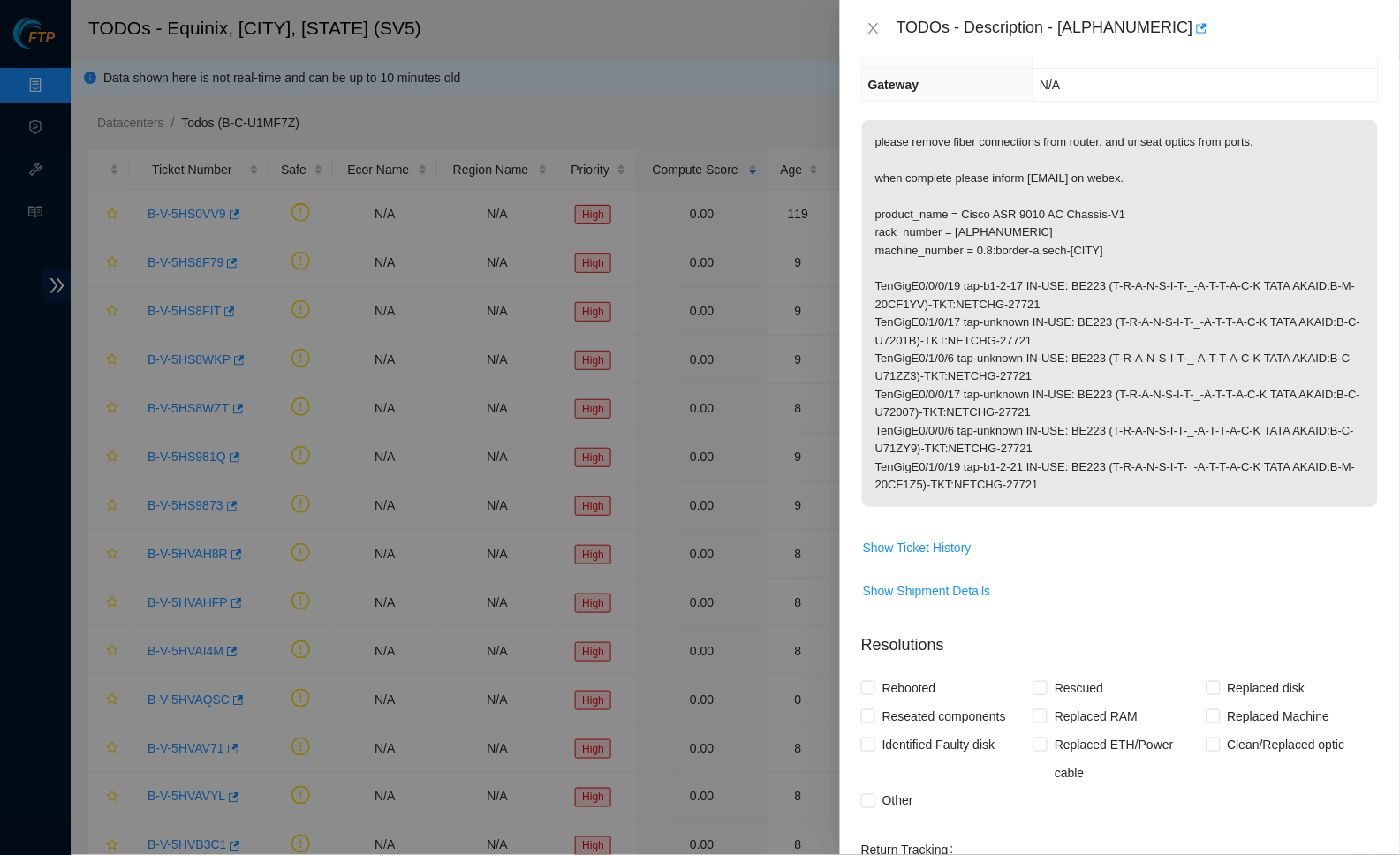click on "please remove fiber connections from router. and unseat optics from ports.
when complete please inform [EMAIL] on webex.
product_name = Cisco ASR 9010 AC Chassis-V1
rack_number = [ALPHANUMERIC]
machine_number = 0.8:border-a.sech-[CITY]
TenGigE0/0/0/19 tap-b1-2-17 IN-USE: BE223 (T-R-A-N-S-I-T-_-A-T-T-A-C-K TATA AKAID:B-M-20CF1YV)-TKT:NETCHG-27721
TenGigE0/1/0/17 tap-unknown IN-USE: BE223 (T-R-A-N-S-I-T-_-A-T-T-A-C-K TATA AKAID:B-C-U7201B)-TKT:NETCHG-27721
TenGigE0/1/0/6 tap-unknown IN-USE: BE223 (T-R-A-N-S-I-T-_-A-T-T-A-C-K TATA AKAID:B-C-U71ZZ3)-TKT:NETCHG-27721
TenGigE0/0/0/17 tap-unknown IN-USE: BE223 (T-R-A-N-S-I-T-_-A-T-T-A-C-K TATA AKAID:B-C-U72007)-TKT:NETCHG-27721
TenGigE0/0/0/6 tap-unknown IN-USE: BE223 (T-R-A-N-S-I-T-_-A-T-T-A-C-K TATA AKAID:B-C-U71ZY9)-TKT:NETCHG-27721
TenGigE0/1/0/19 tap-b1-2-21 IN-USE: BE223 (T-R-A-N-S-I-T-_-A-T-T-A-C-K TATA AKAID:B-M-20CF1Z5)-TKT:NETCHG-27721" at bounding box center [1120, 314] 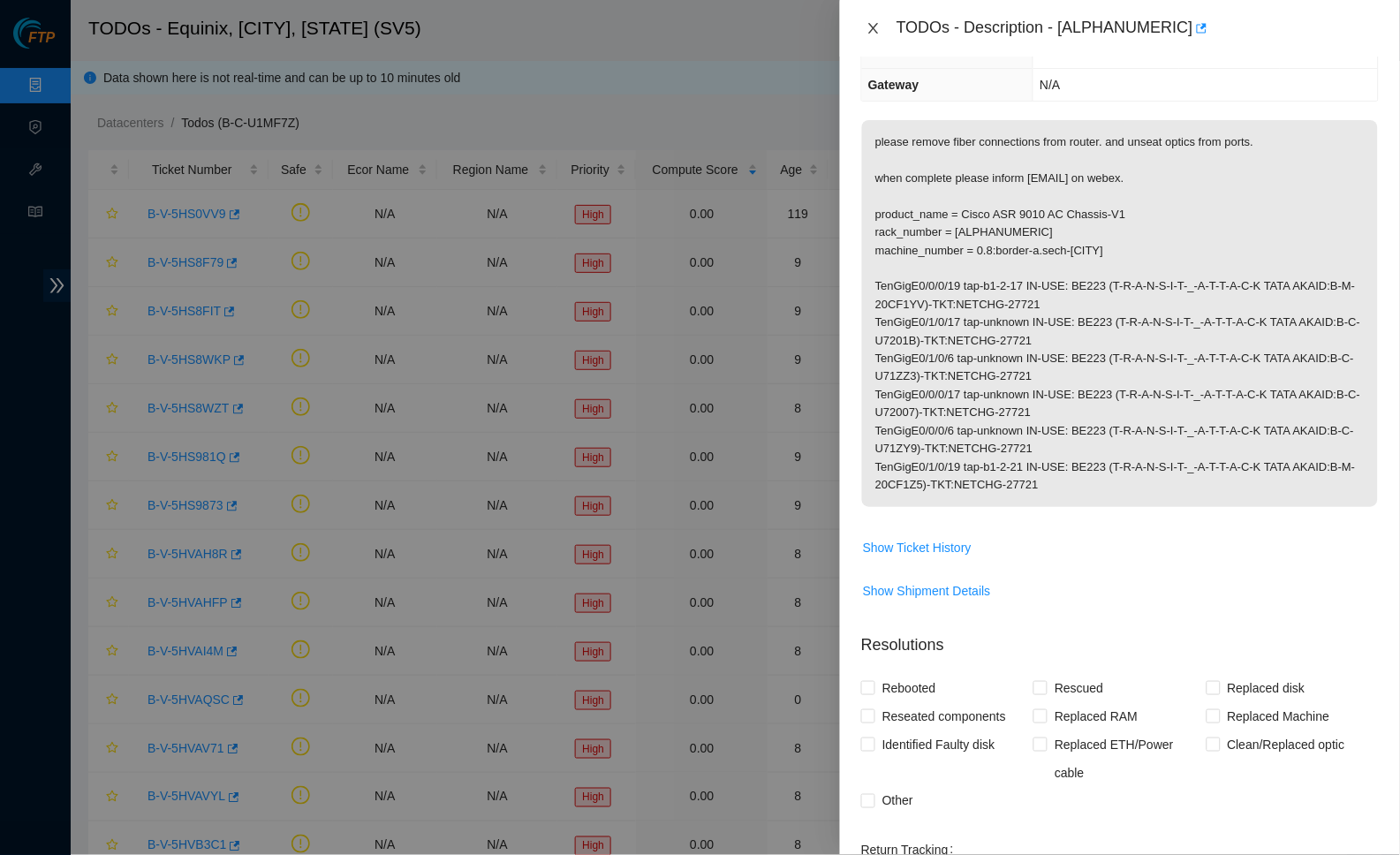 click at bounding box center (874, 28) 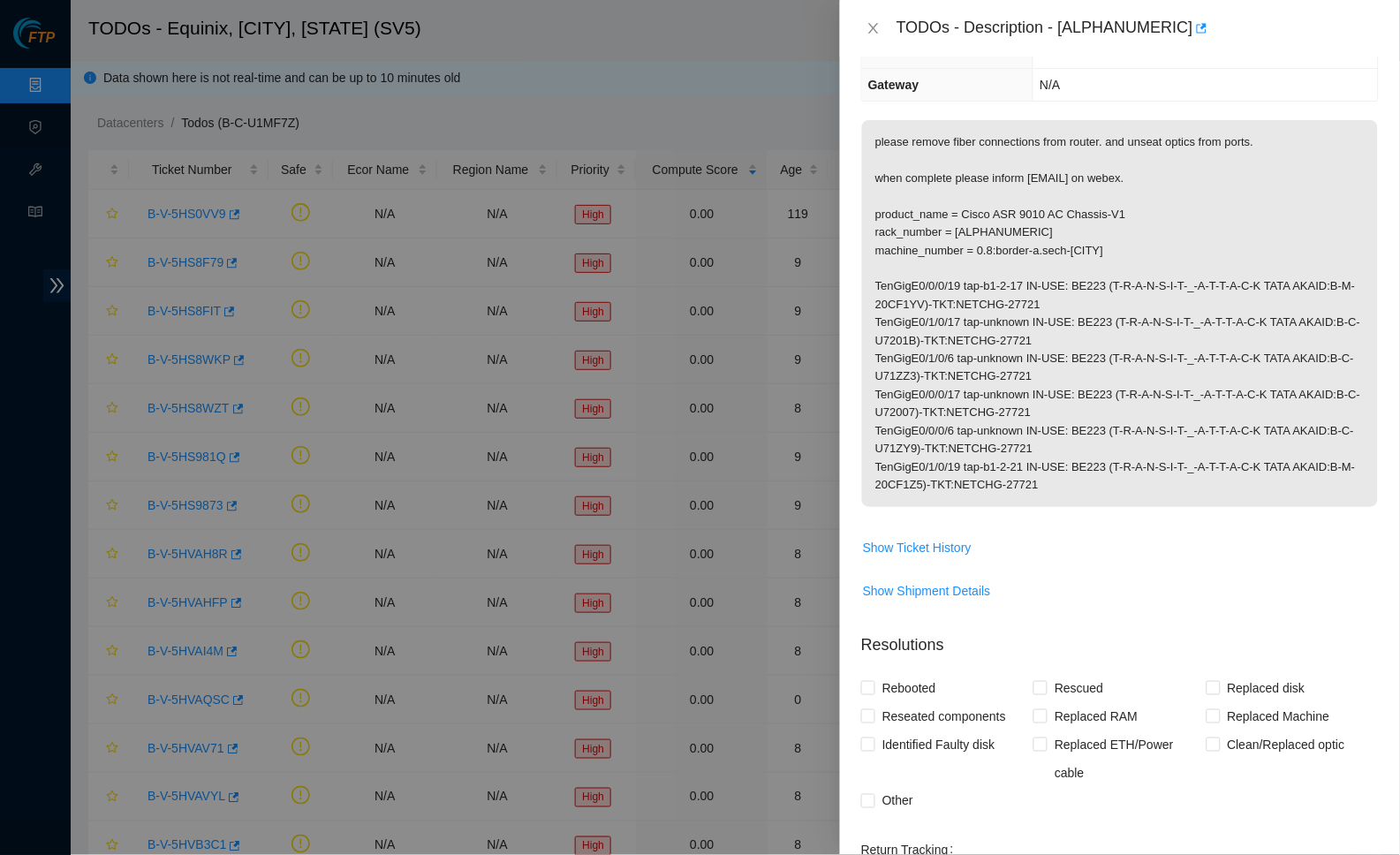 scroll, scrollTop: 95, scrollLeft: 0, axis: vertical 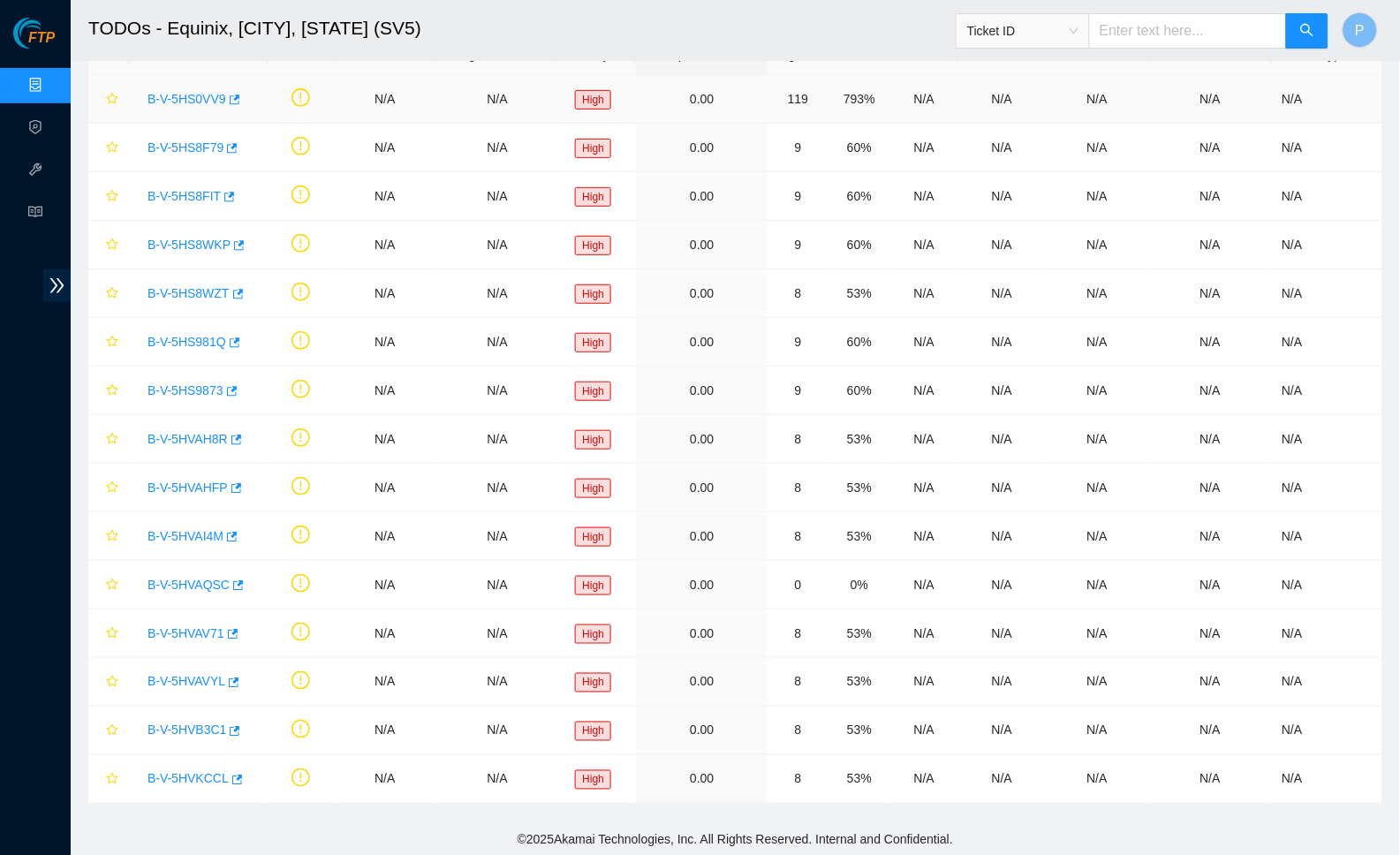 click on "B-V-5HS0VV9" at bounding box center (186, 99) 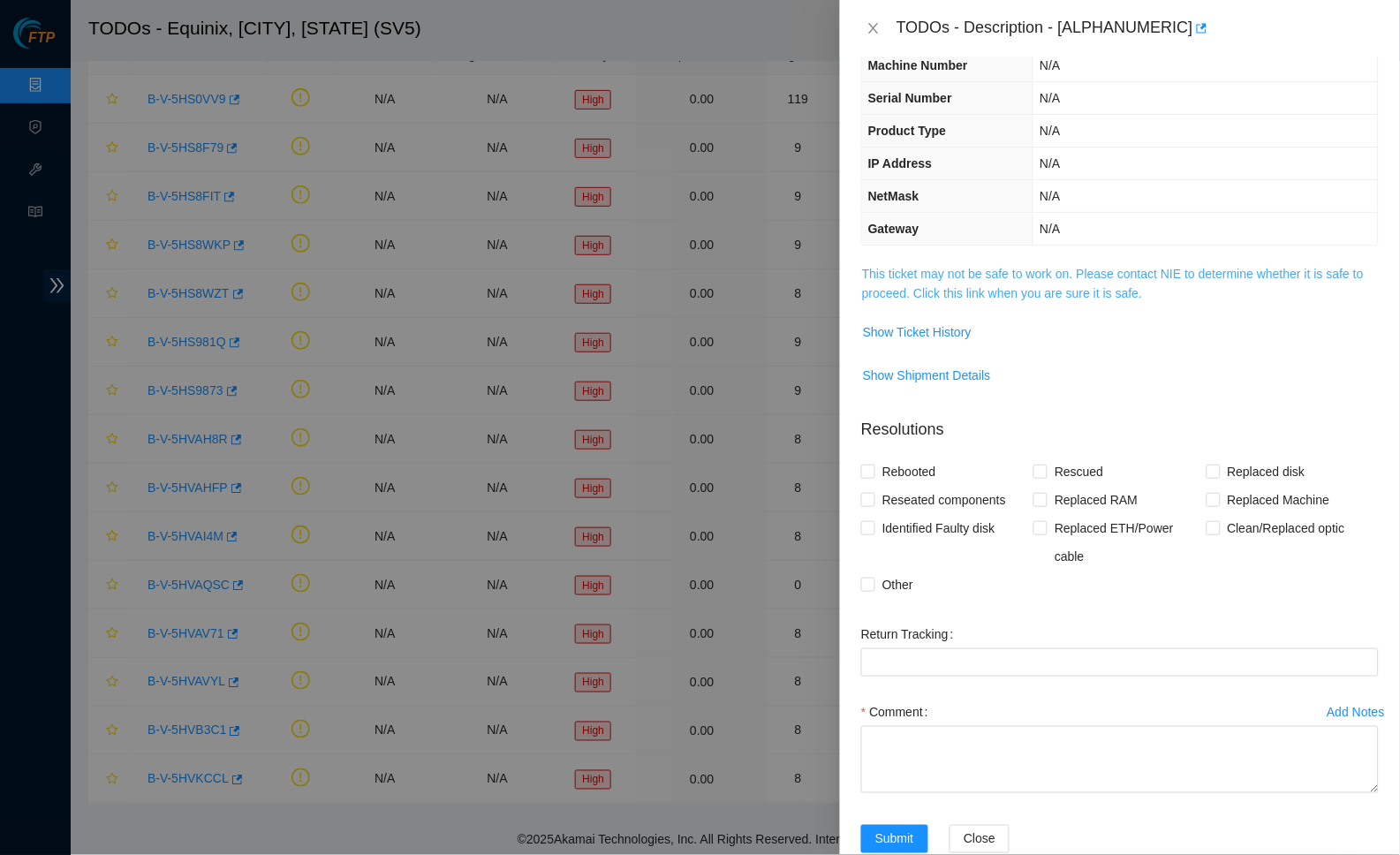 click on "This ticket may not be safe to work on. Please contact NIE to determine whether it is safe to proceed. Click this link when you are sure it is safe." at bounding box center (1113, 284) 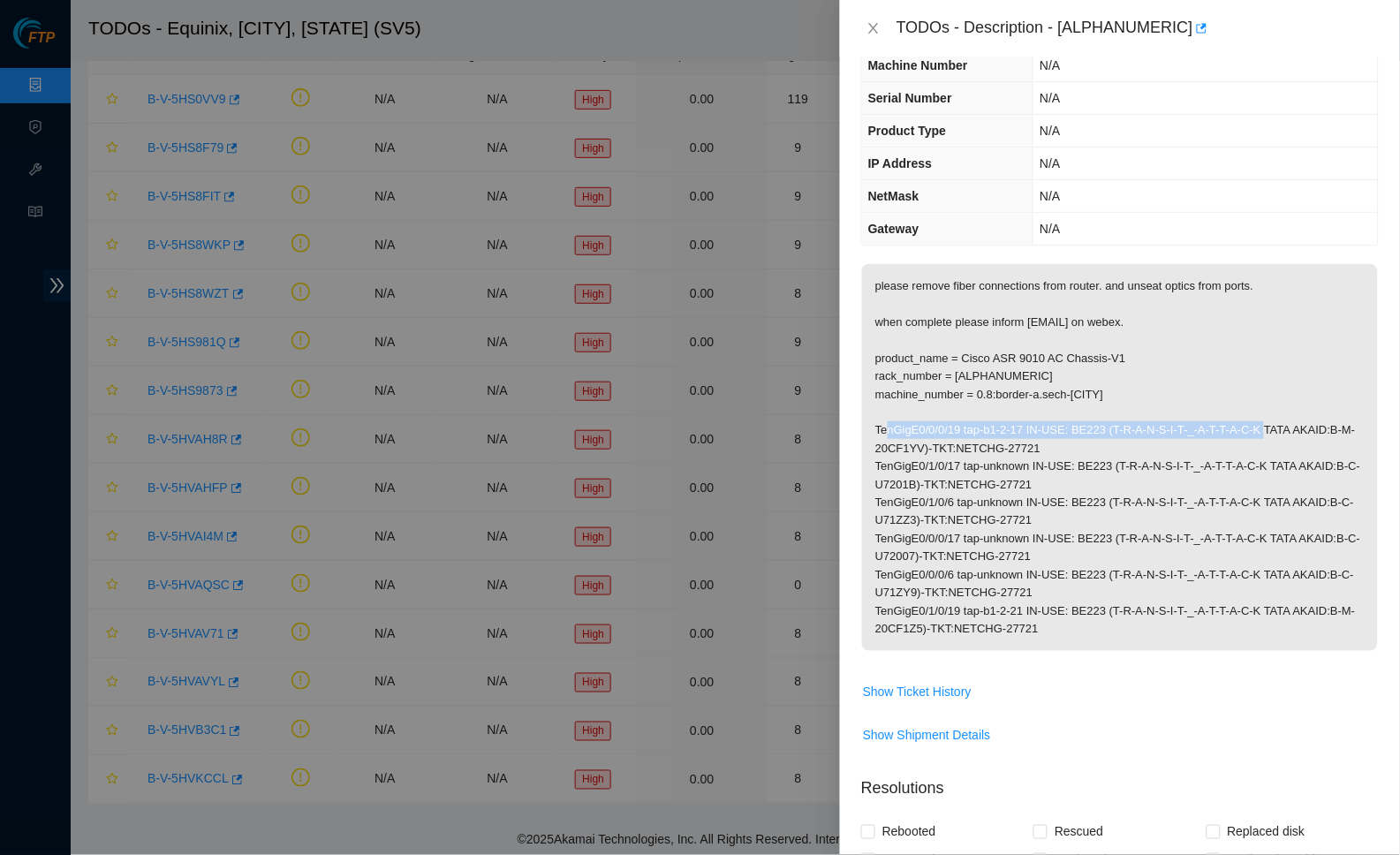 drag, startPoint x: 874, startPoint y: 420, endPoint x: 1297, endPoint y: 415, distance: 423.02955 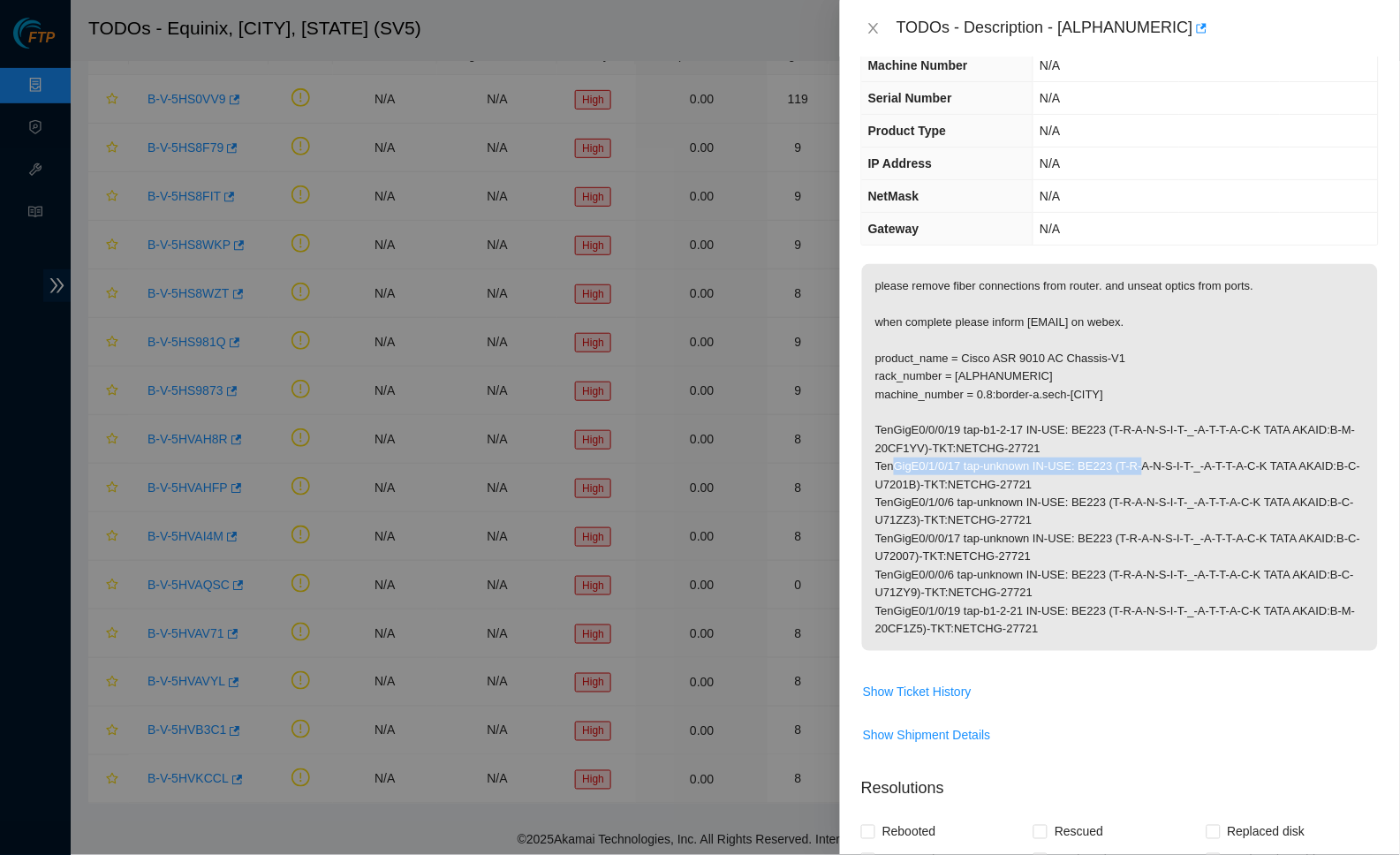 drag, startPoint x: 879, startPoint y: 452, endPoint x: 1151, endPoint y: 452, distance: 272 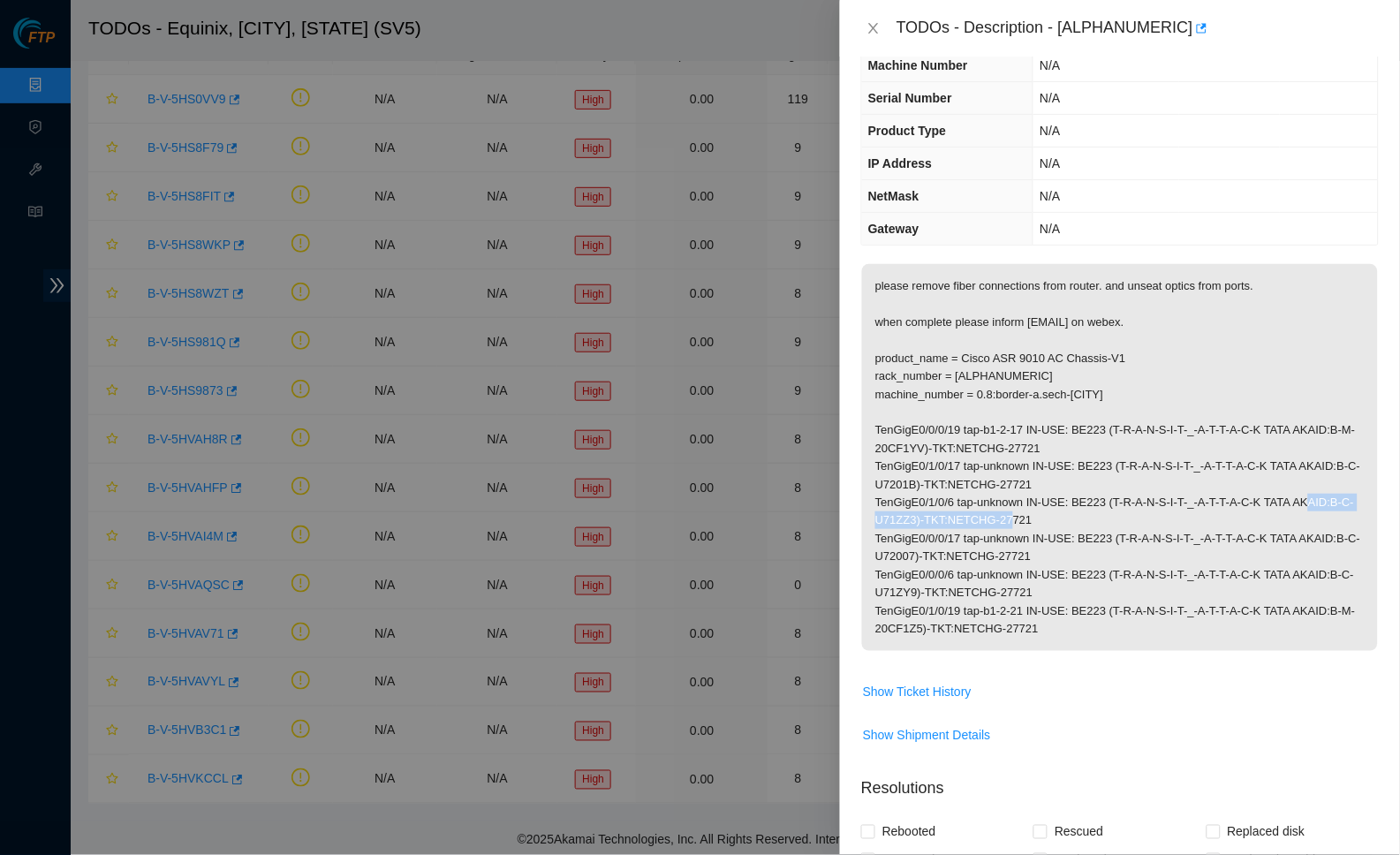 drag, startPoint x: 879, startPoint y: 509, endPoint x: 1077, endPoint y: 510, distance: 198.00253 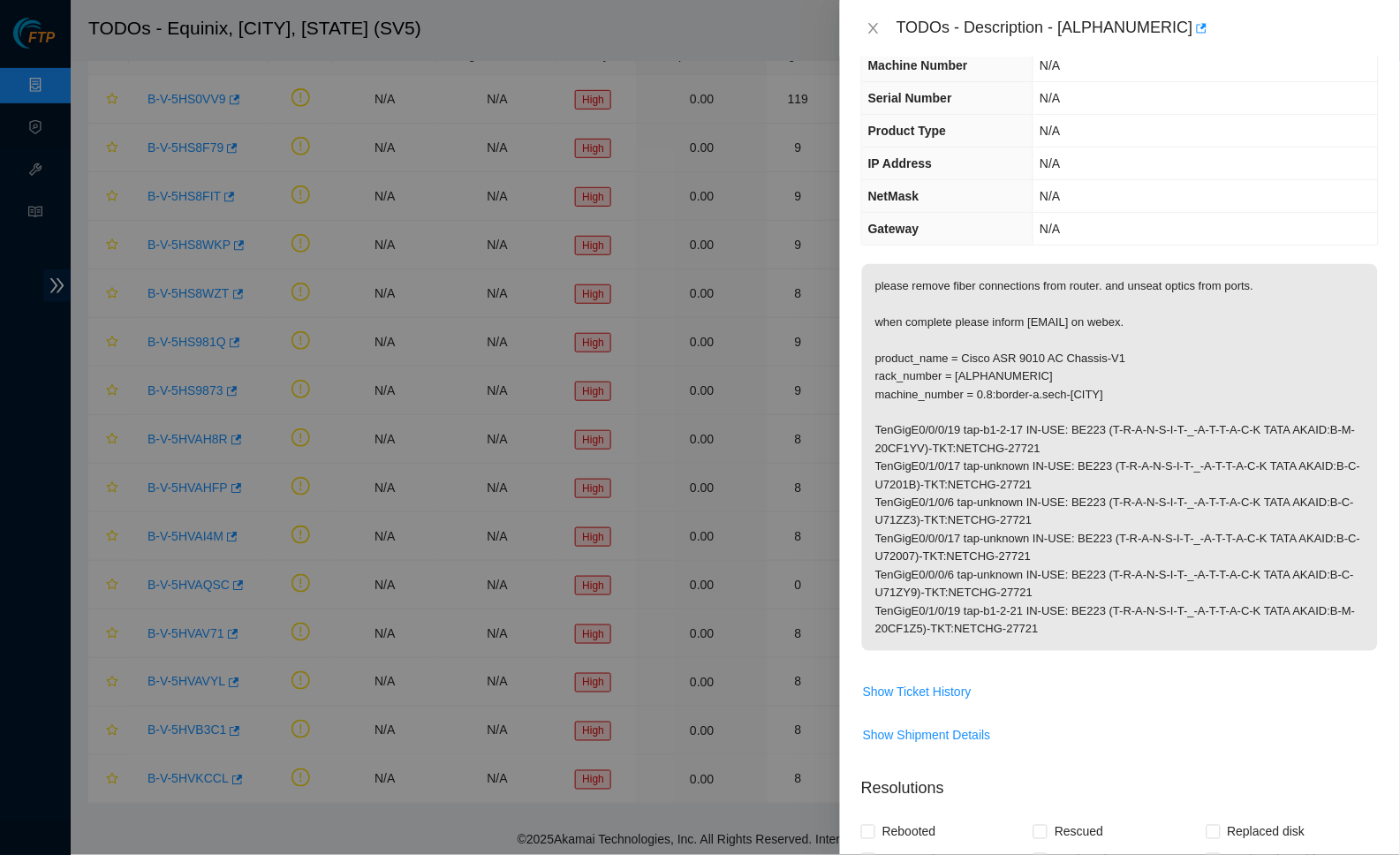 click at bounding box center [700, 428] 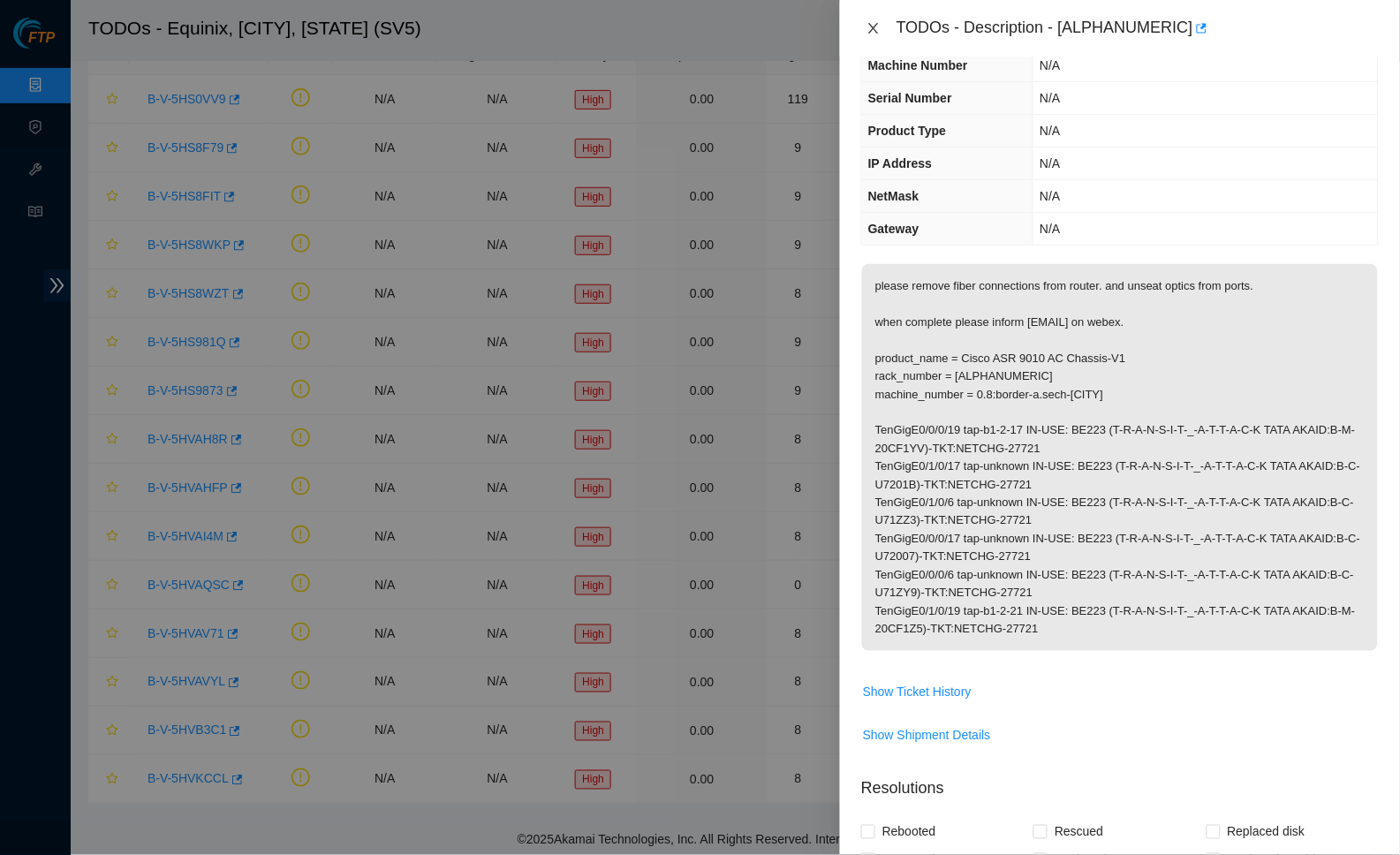 click 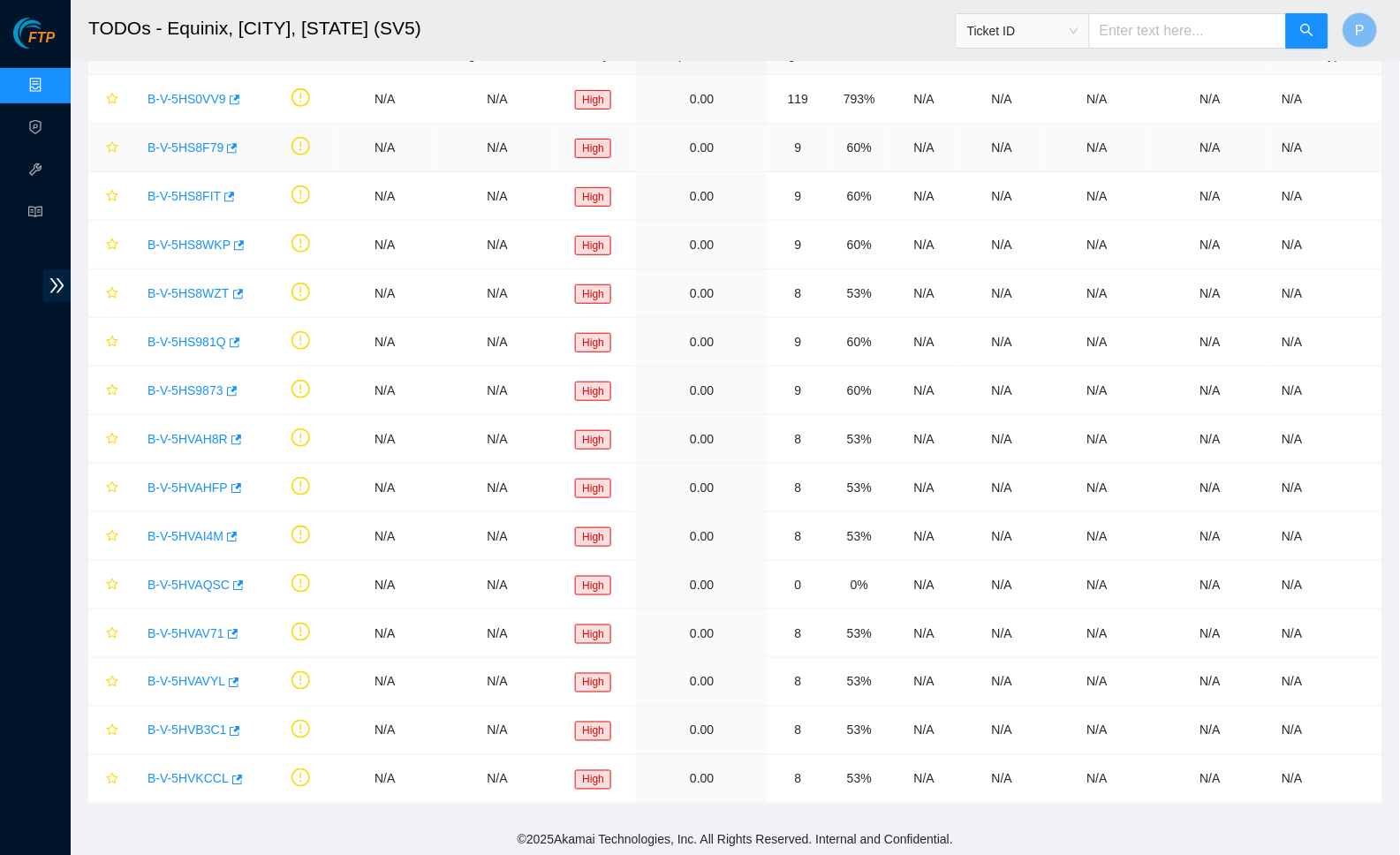 click on "B-V-5HS8F79" at bounding box center [185, 148] 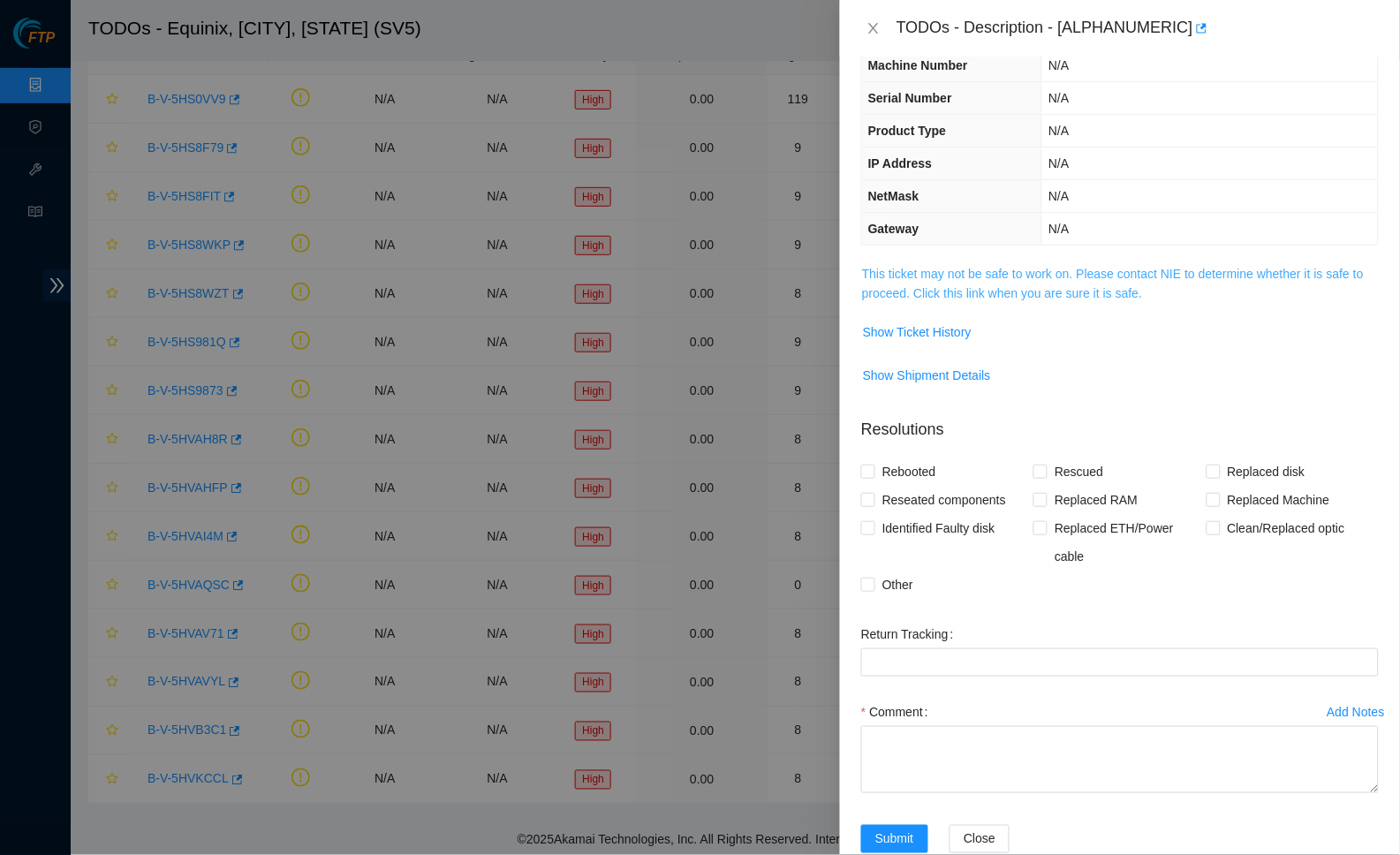 click on "This ticket may not be safe to work on. Please contact NIE to determine whether it is safe to proceed. Click this link when you are sure it is safe." at bounding box center [1113, 284] 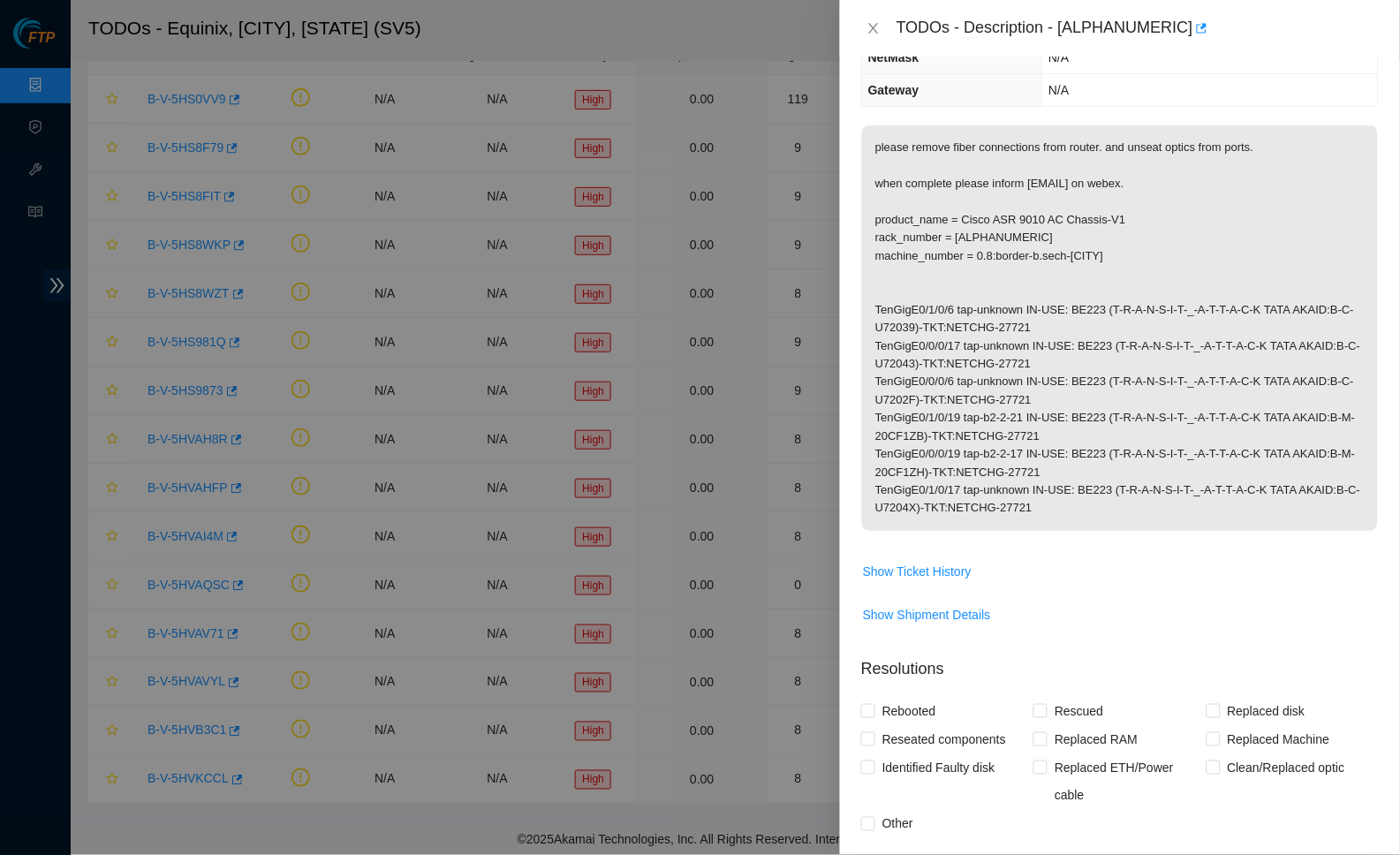 scroll, scrollTop: 234, scrollLeft: 0, axis: vertical 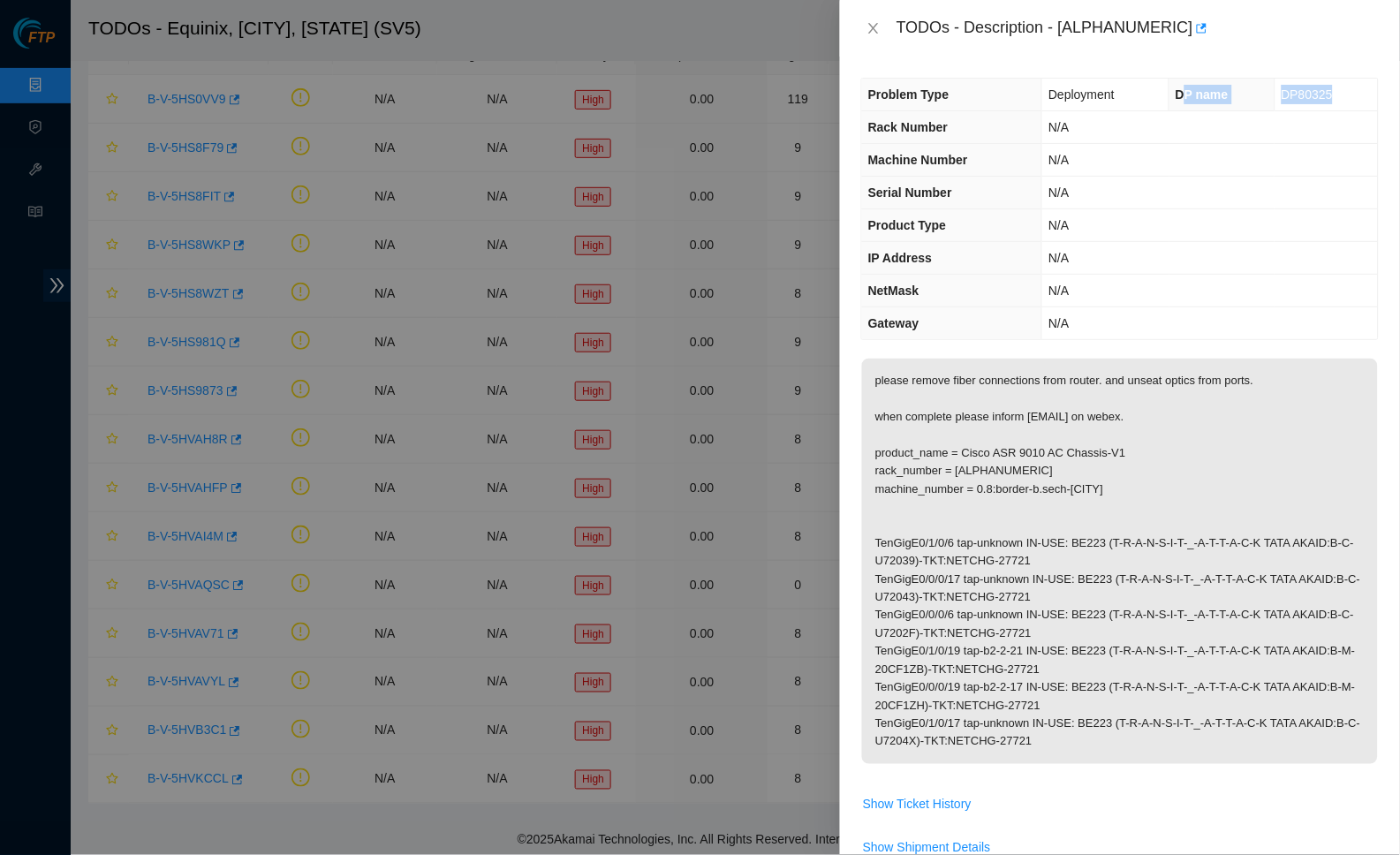 drag, startPoint x: 1182, startPoint y: 87, endPoint x: 1374, endPoint y: 95, distance: 192.16659 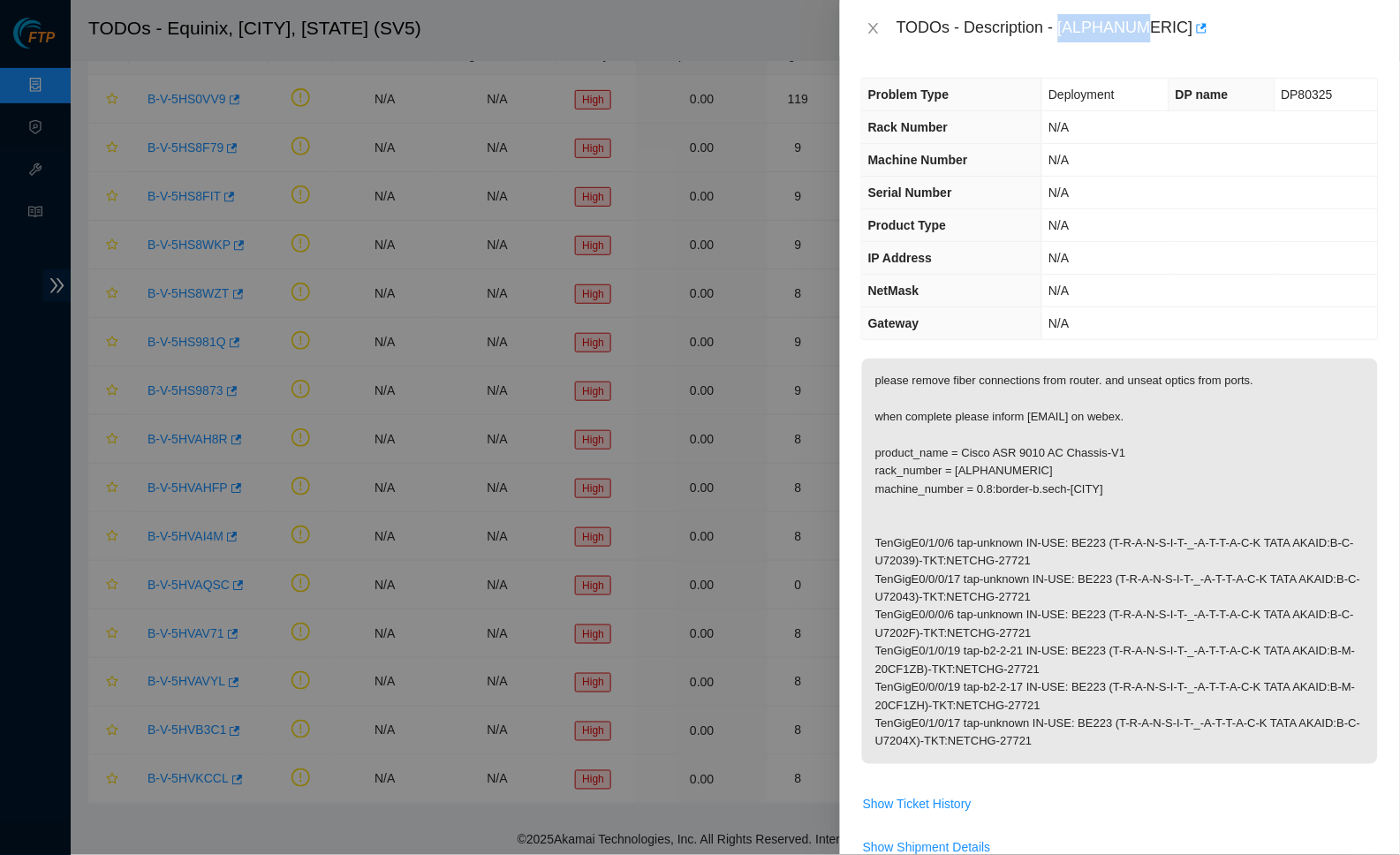 drag, startPoint x: 1066, startPoint y: 26, endPoint x: 1150, endPoint y: 26, distance: 84 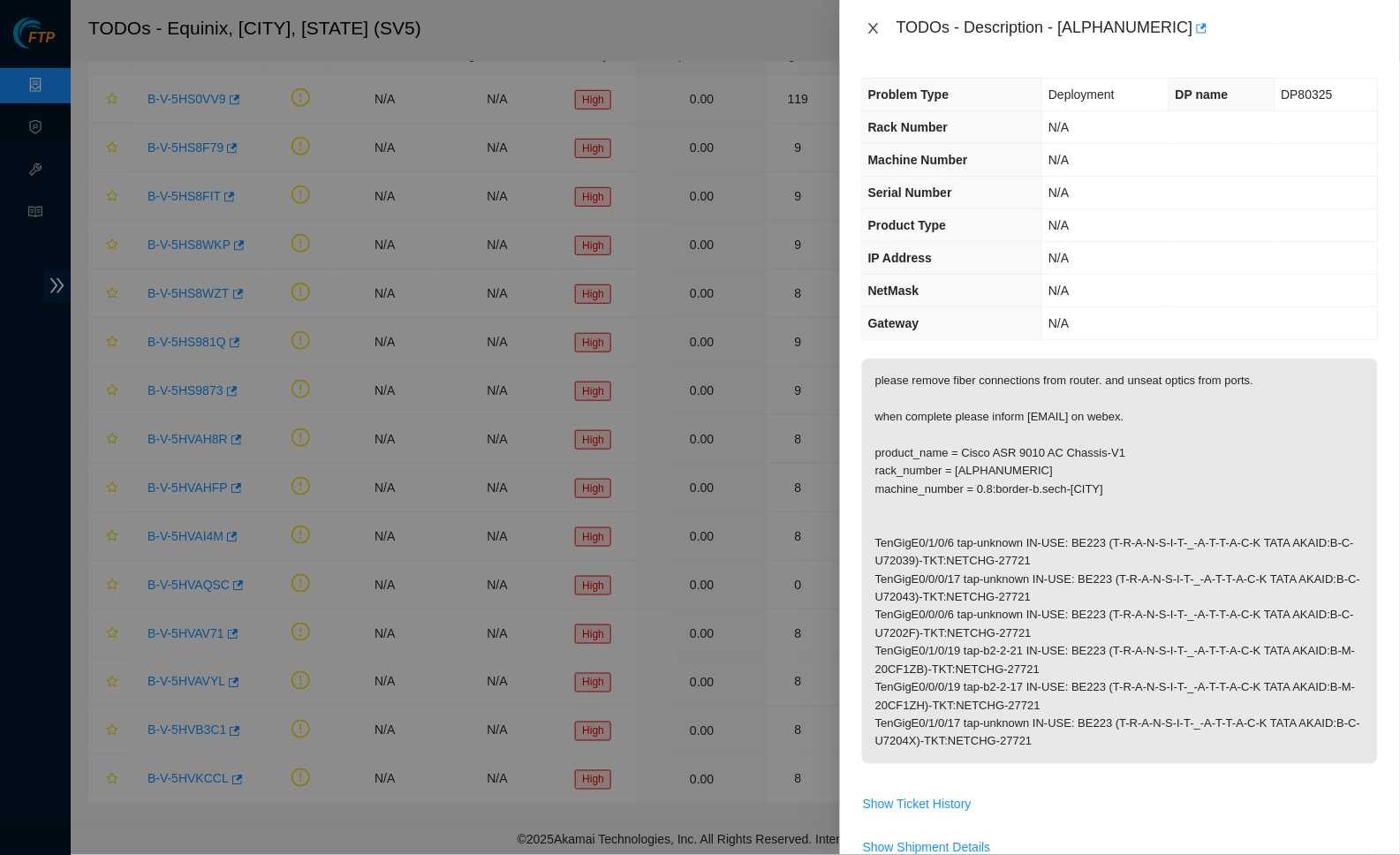 click 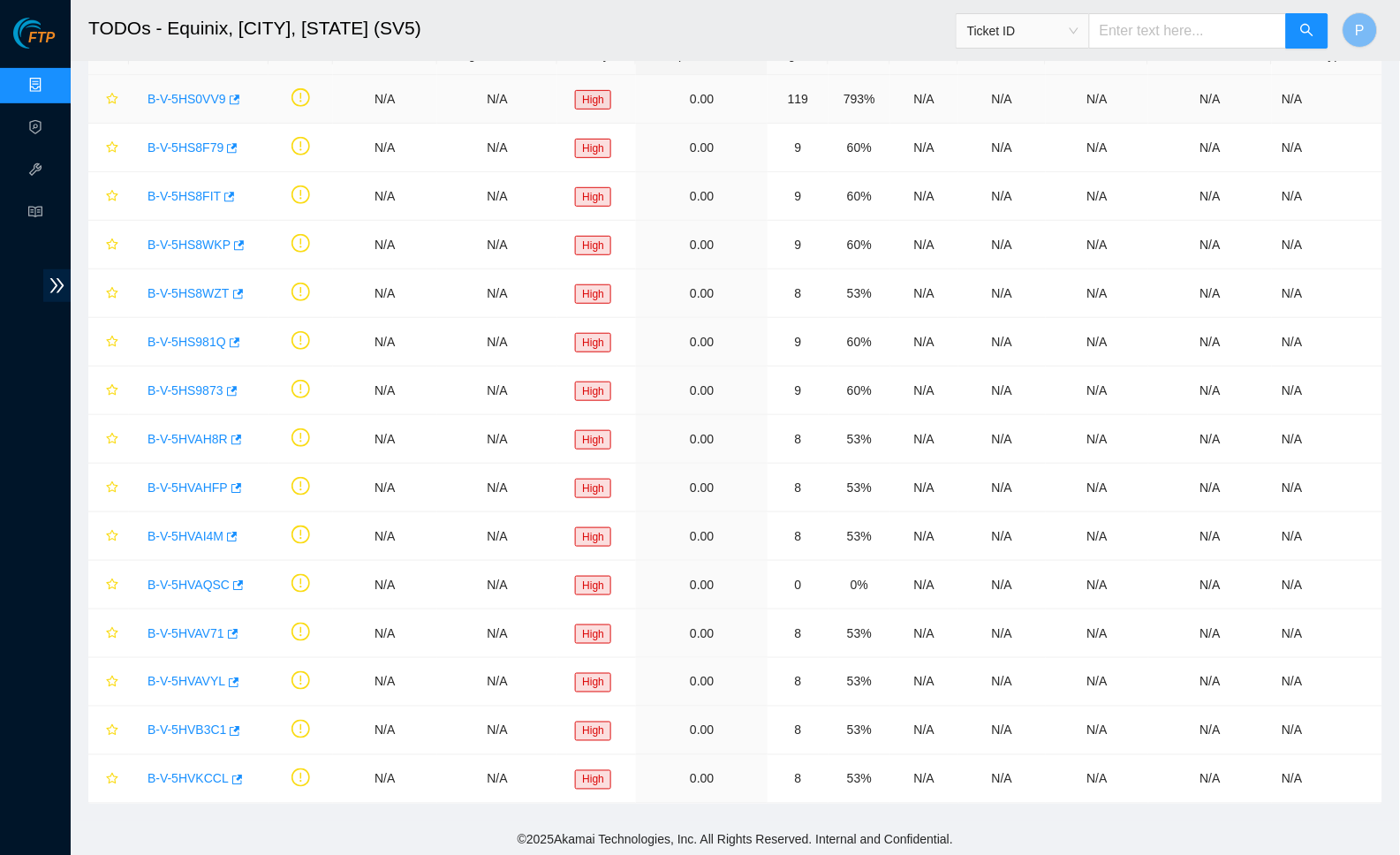 click on "B-V-5HS0VV9" at bounding box center [186, 99] 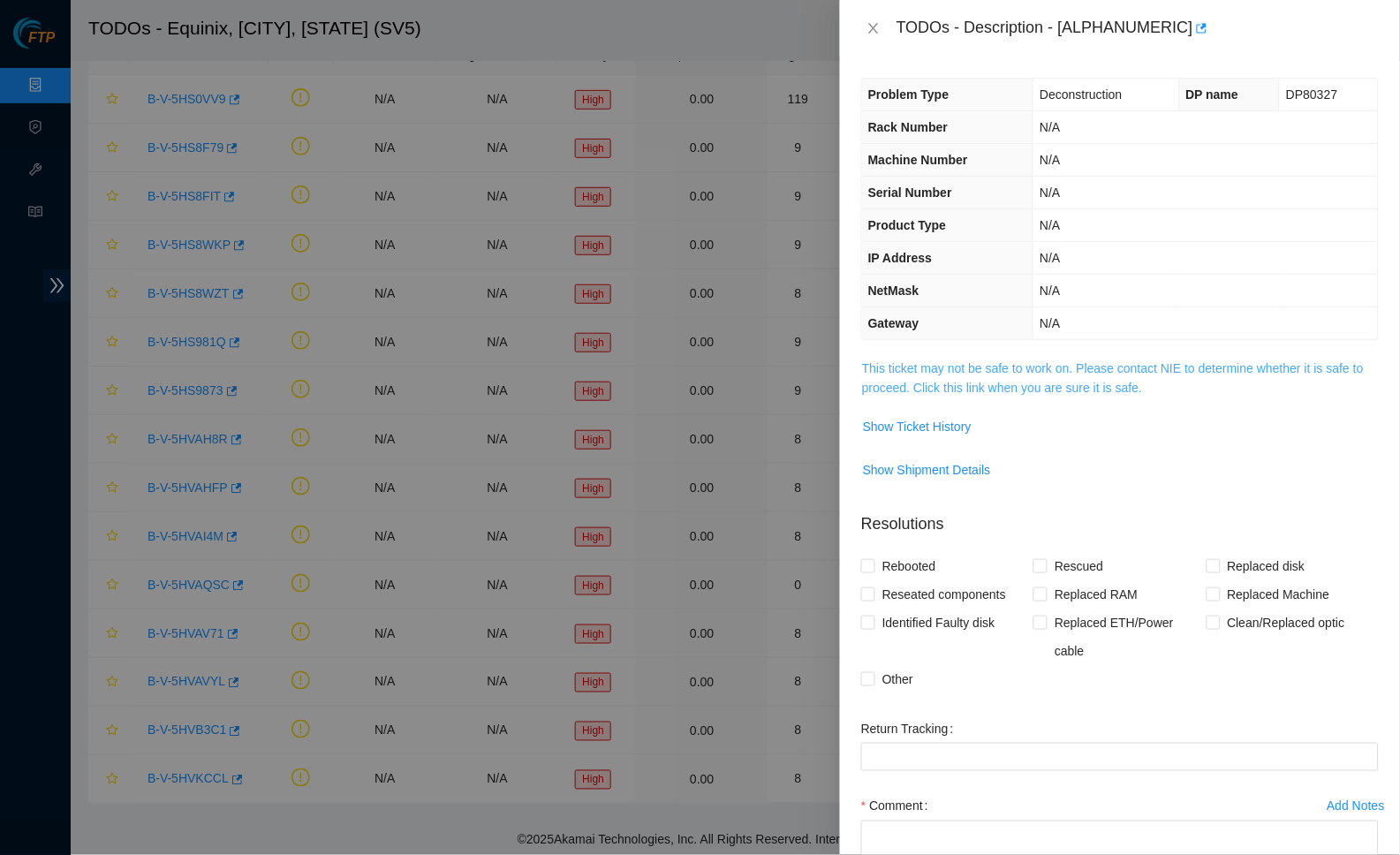 click on "This ticket may not be safe to work on. Please contact NIE to determine whether it is safe to proceed. Click this link when you are sure it is safe." at bounding box center [1113, 378] 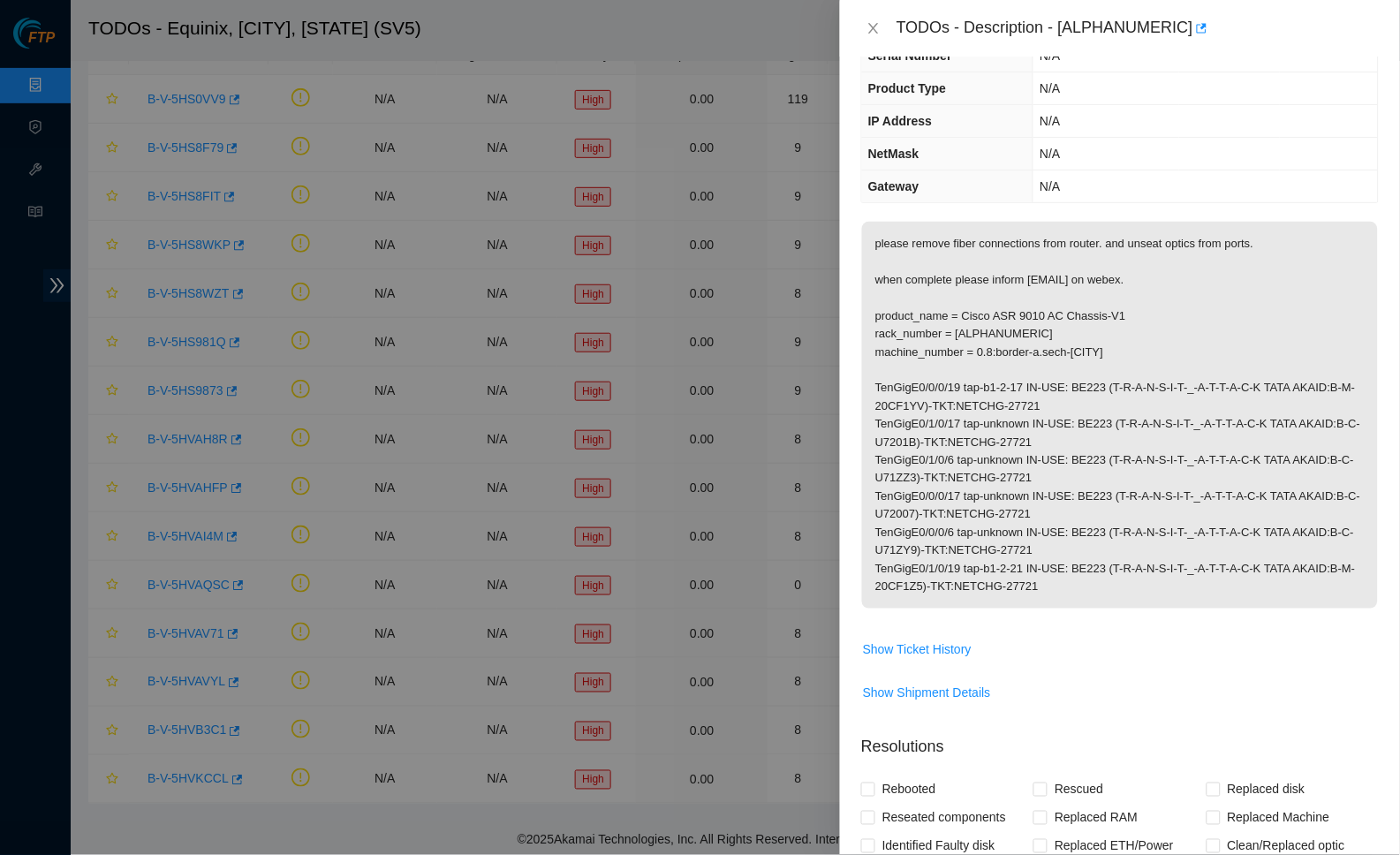 scroll, scrollTop: 141, scrollLeft: 0, axis: vertical 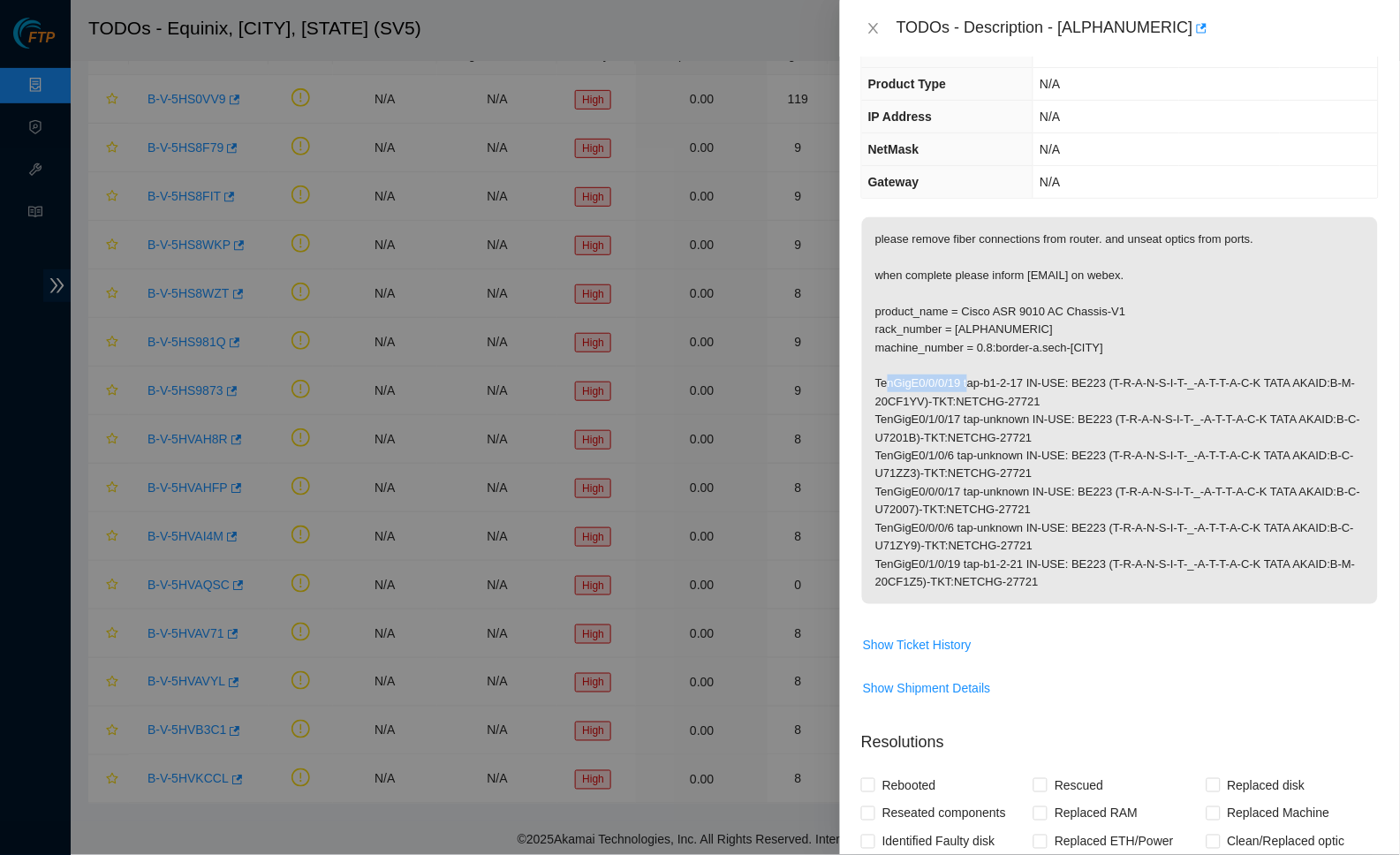 drag, startPoint x: 874, startPoint y: 375, endPoint x: 965, endPoint y: 373, distance: 91.021975 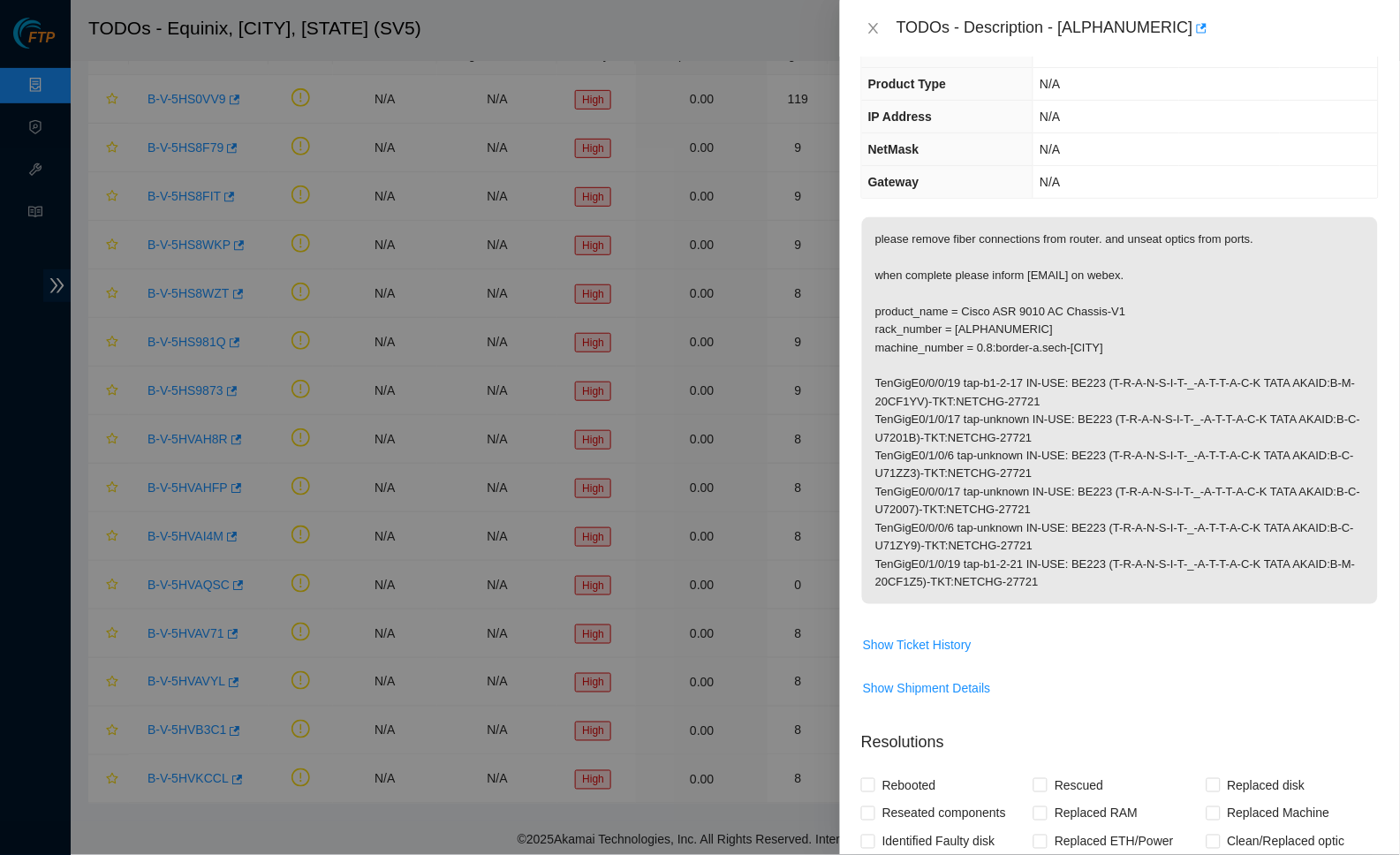 click on "please remove fiber connections from router. and unseat optics from ports.
when complete please inform [EMAIL] on webex.
product_name = Cisco ASR 9010 AC Chassis-V1
rack_number = [ALPHANUMERIC]
machine_number = 0.8:border-a.sech-[CITY]
TenGigE0/0/0/19 tap-b1-2-17 IN-USE: BE223 (T-R-A-N-S-I-T-_-A-T-T-A-C-K TATA AKAID:B-M-20CF1YV)-TKT:NETCHG-27721
TenGigE0/1/0/17 tap-unknown IN-USE: BE223 (T-R-A-N-S-I-T-_-A-T-T-A-C-K TATA AKAID:B-C-U7201B)-TKT:NETCHG-27721
TenGigE0/1/0/6 tap-unknown IN-USE: BE223 (T-R-A-N-S-I-T-_-A-T-T-A-C-K TATA AKAID:B-C-U71ZZ3)-TKT:NETCHG-27721
TenGigE0/0/0/17 tap-unknown IN-USE: BE223 (T-R-A-N-S-I-T-_-A-T-T-A-C-K TATA AKAID:B-C-U72007)-TKT:NETCHG-27721
TenGigE0/0/0/6 tap-unknown IN-USE: BE223 (T-R-A-N-S-I-T-_-A-T-T-A-C-K TATA AKAID:B-C-U71ZY9)-TKT:NETCHG-27721
TenGigE0/1/0/19 tap-b1-2-21 IN-USE: BE223 (T-R-A-N-S-I-T-_-A-T-T-A-C-K TATA AKAID:B-M-20CF1Z5)-TKT:NETCHG-27721" at bounding box center [1120, 411] 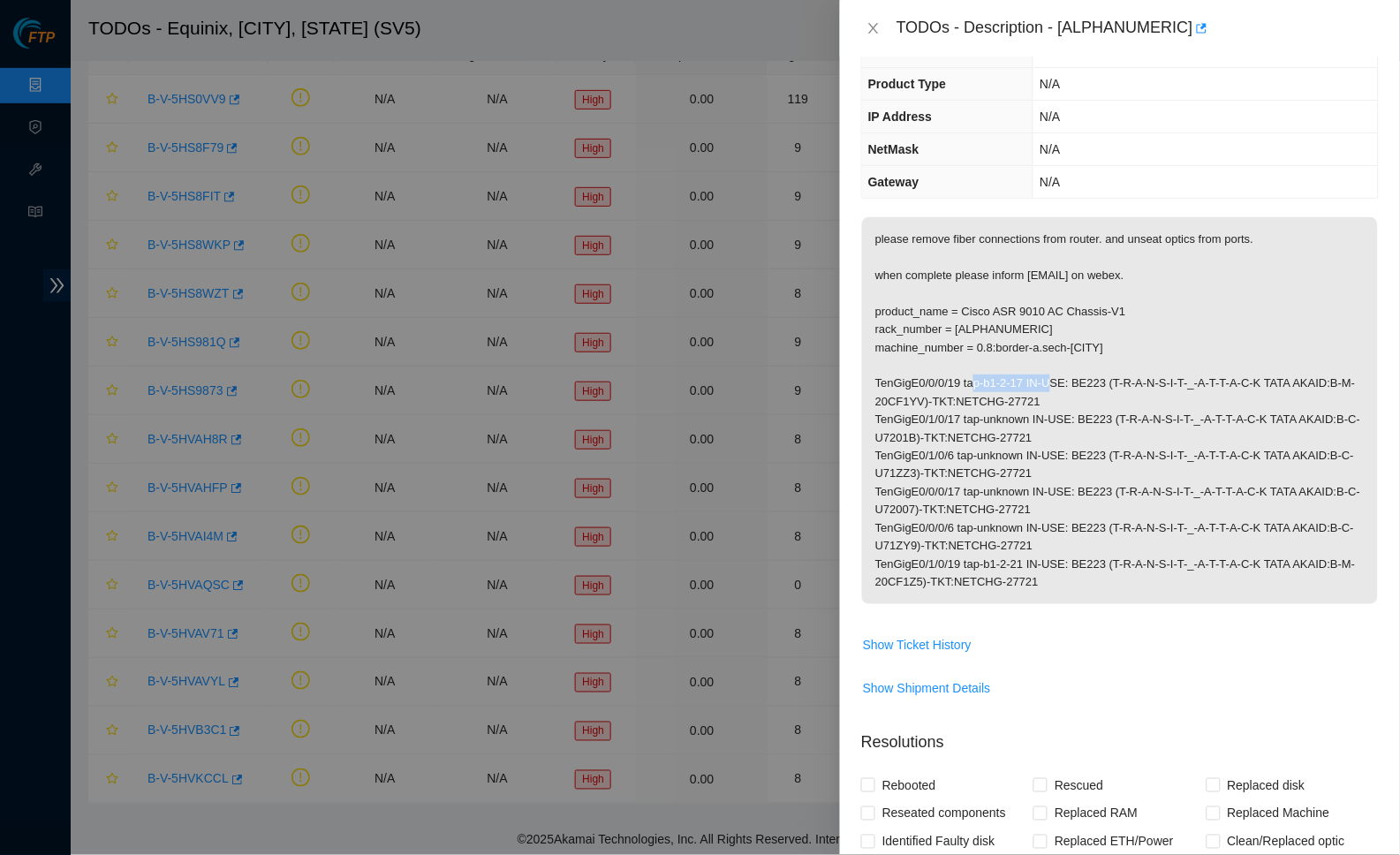drag, startPoint x: 970, startPoint y: 374, endPoint x: 1057, endPoint y: 370, distance: 87.09191 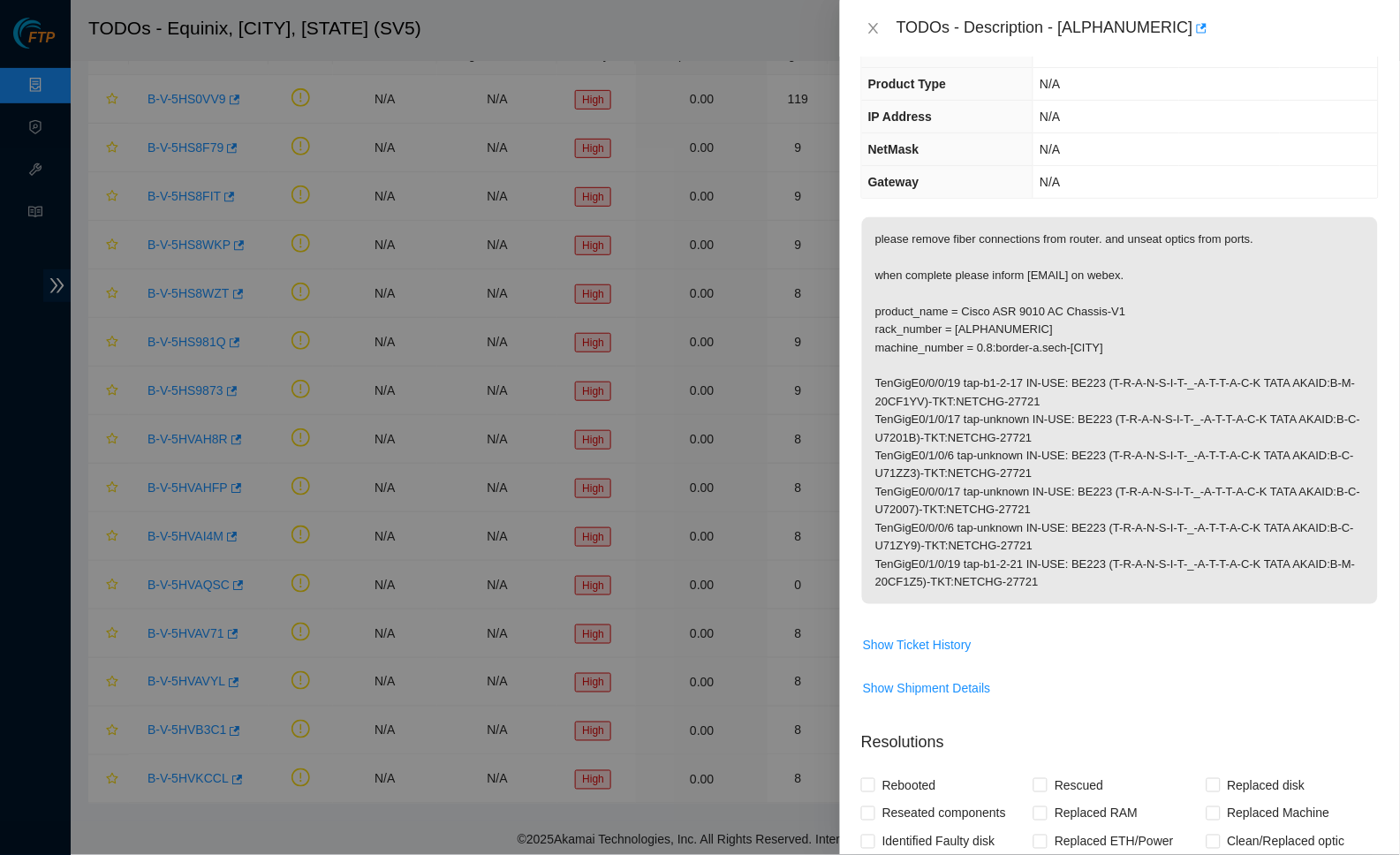 click on "please remove fiber connections from router. and unseat optics from ports.
when complete please inform [EMAIL] on webex.
product_name = Cisco ASR 9010 AC Chassis-V1
rack_number = [ALPHANUMERIC]
machine_number = 0.8:border-a.sech-[CITY]
TenGigE0/0/0/19 tap-b1-2-17 IN-USE: BE223 (T-R-A-N-S-I-T-_-A-T-T-A-C-K TATA AKAID:B-M-20CF1YV)-TKT:NETCHG-27721
TenGigE0/1/0/17 tap-unknown IN-USE: BE223 (T-R-A-N-S-I-T-_-A-T-T-A-C-K TATA AKAID:B-C-U7201B)-TKT:NETCHG-27721
TenGigE0/1/0/6 tap-unknown IN-USE: BE223 (T-R-A-N-S-I-T-_-A-T-T-A-C-K TATA AKAID:B-C-U71ZZ3)-TKT:NETCHG-27721
TenGigE0/0/0/17 tap-unknown IN-USE: BE223 (T-R-A-N-S-I-T-_-A-T-T-A-C-K TATA AKAID:B-C-U72007)-TKT:NETCHG-27721
TenGigE0/0/0/6 tap-unknown IN-USE: BE223 (T-R-A-N-S-I-T-_-A-T-T-A-C-K TATA AKAID:B-C-U71ZY9)-TKT:NETCHG-27721
TenGigE0/1/0/19 tap-b1-2-21 IN-USE: BE223 (T-R-A-N-S-I-T-_-A-T-T-A-C-K TATA AKAID:B-M-20CF1Z5)-TKT:NETCHG-27721" at bounding box center [1120, 411] 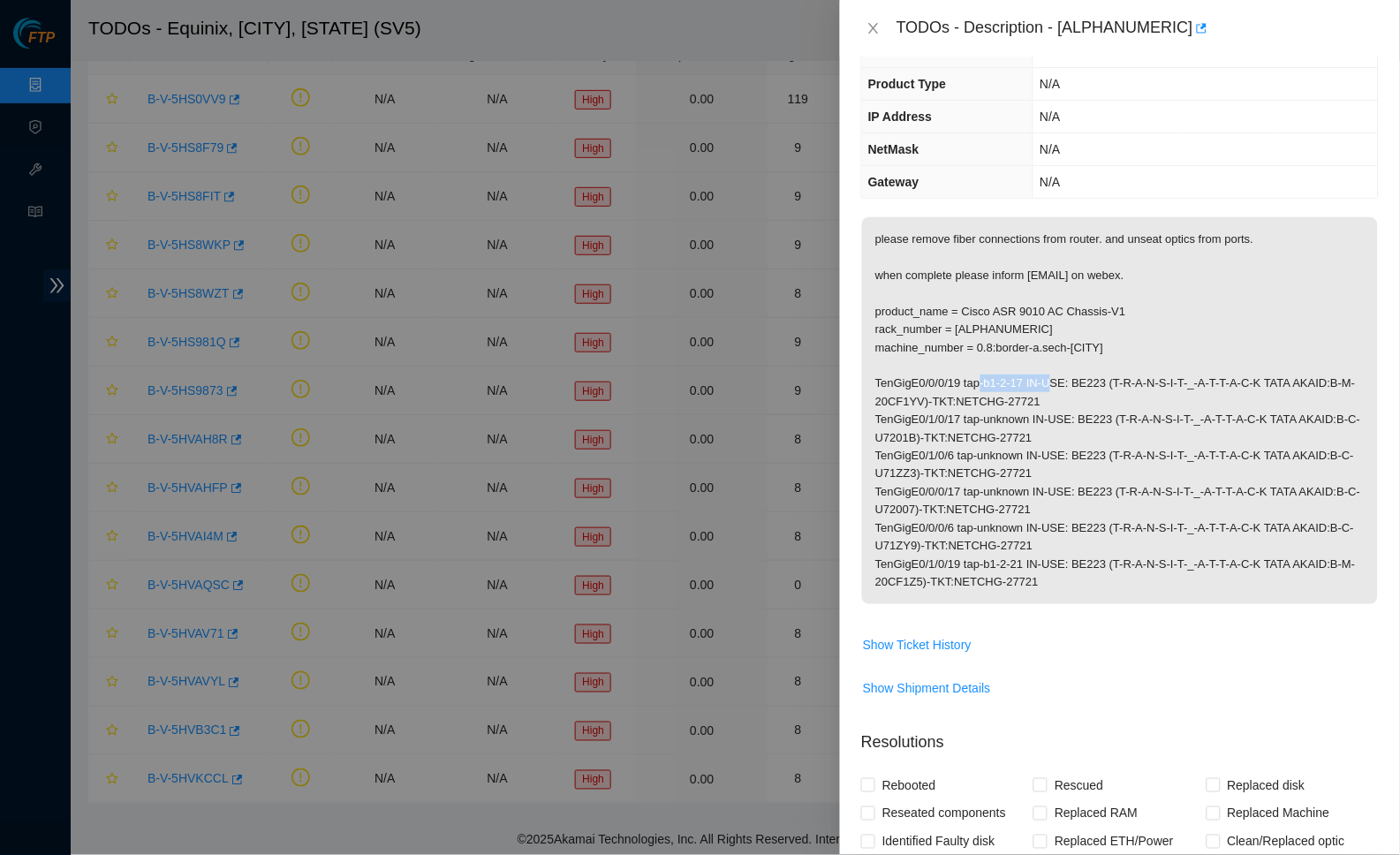 drag, startPoint x: 973, startPoint y: 374, endPoint x: 1058, endPoint y: 372, distance: 85.02353 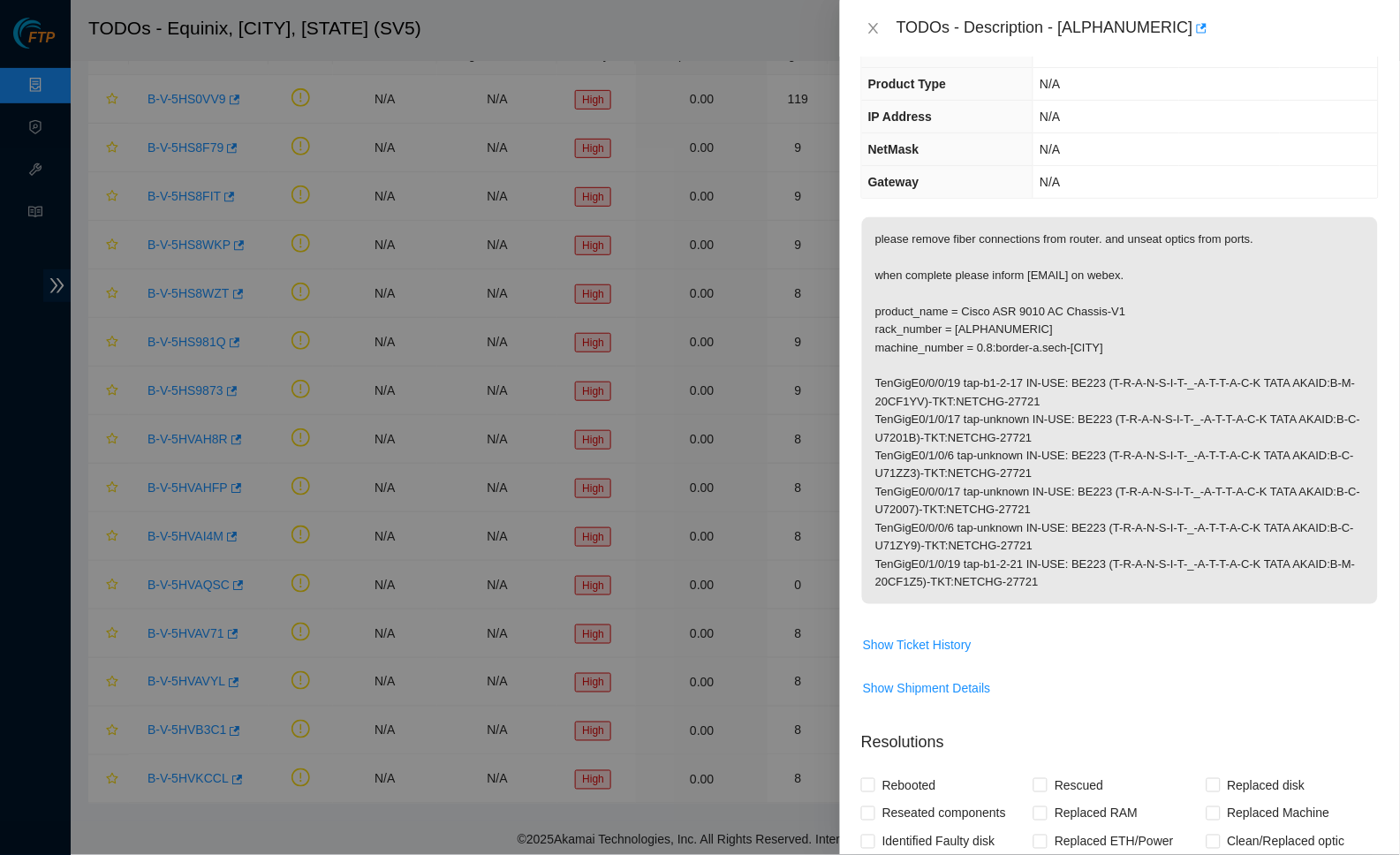 click on "please remove fiber connections from router. and unseat optics from ports.
when complete please inform [EMAIL] on webex.
product_name = Cisco ASR 9010 AC Chassis-V1
rack_number = [ALPHANUMERIC]
machine_number = 0.8:border-a.sech-[CITY]
TenGigE0/0/0/19 tap-b1-2-17 IN-USE: BE223 (T-R-A-N-S-I-T-_-A-T-T-A-C-K TATA AKAID:B-M-20CF1YV)-TKT:NETCHG-27721
TenGigE0/1/0/17 tap-unknown IN-USE: BE223 (T-R-A-N-S-I-T-_-A-T-T-A-C-K TATA AKAID:B-C-U7201B)-TKT:NETCHG-27721
TenGigE0/1/0/6 tap-unknown IN-USE: BE223 (T-R-A-N-S-I-T-_-A-T-T-A-C-K TATA AKAID:B-C-U71ZZ3)-TKT:NETCHG-27721
TenGigE0/0/0/17 tap-unknown IN-USE: BE223 (T-R-A-N-S-I-T-_-A-T-T-A-C-K TATA AKAID:B-C-U72007)-TKT:NETCHG-27721
TenGigE0/0/0/6 tap-unknown IN-USE: BE223 (T-R-A-N-S-I-T-_-A-T-T-A-C-K TATA AKAID:B-C-U71ZY9)-TKT:NETCHG-27721
TenGigE0/1/0/19 tap-b1-2-21 IN-USE: BE223 (T-R-A-N-S-I-T-_-A-T-T-A-C-K TATA AKAID:B-M-20CF1Z5)-TKT:NETCHG-27721" at bounding box center [1120, 411] 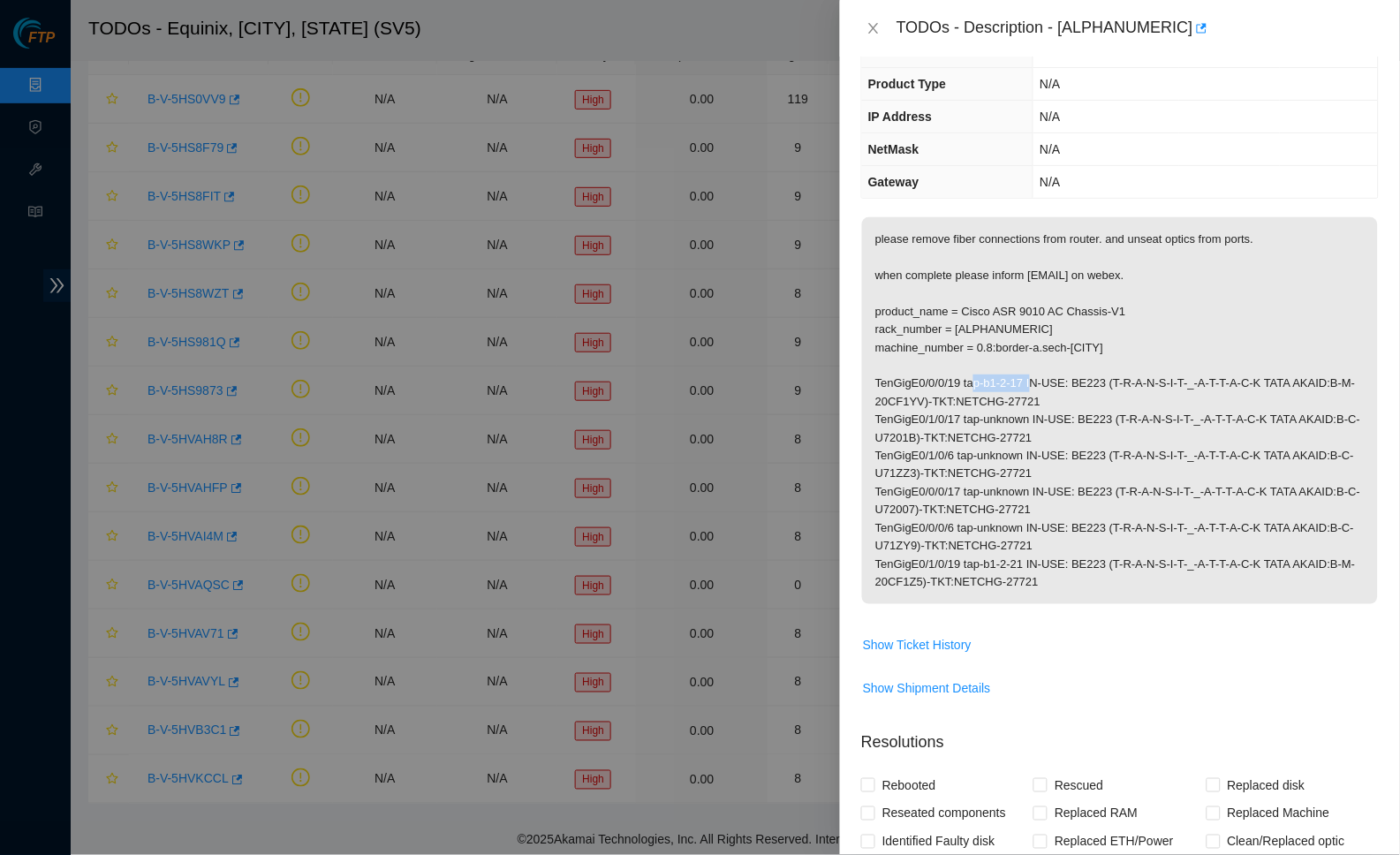 drag, startPoint x: 970, startPoint y: 373, endPoint x: 1041, endPoint y: 373, distance: 71 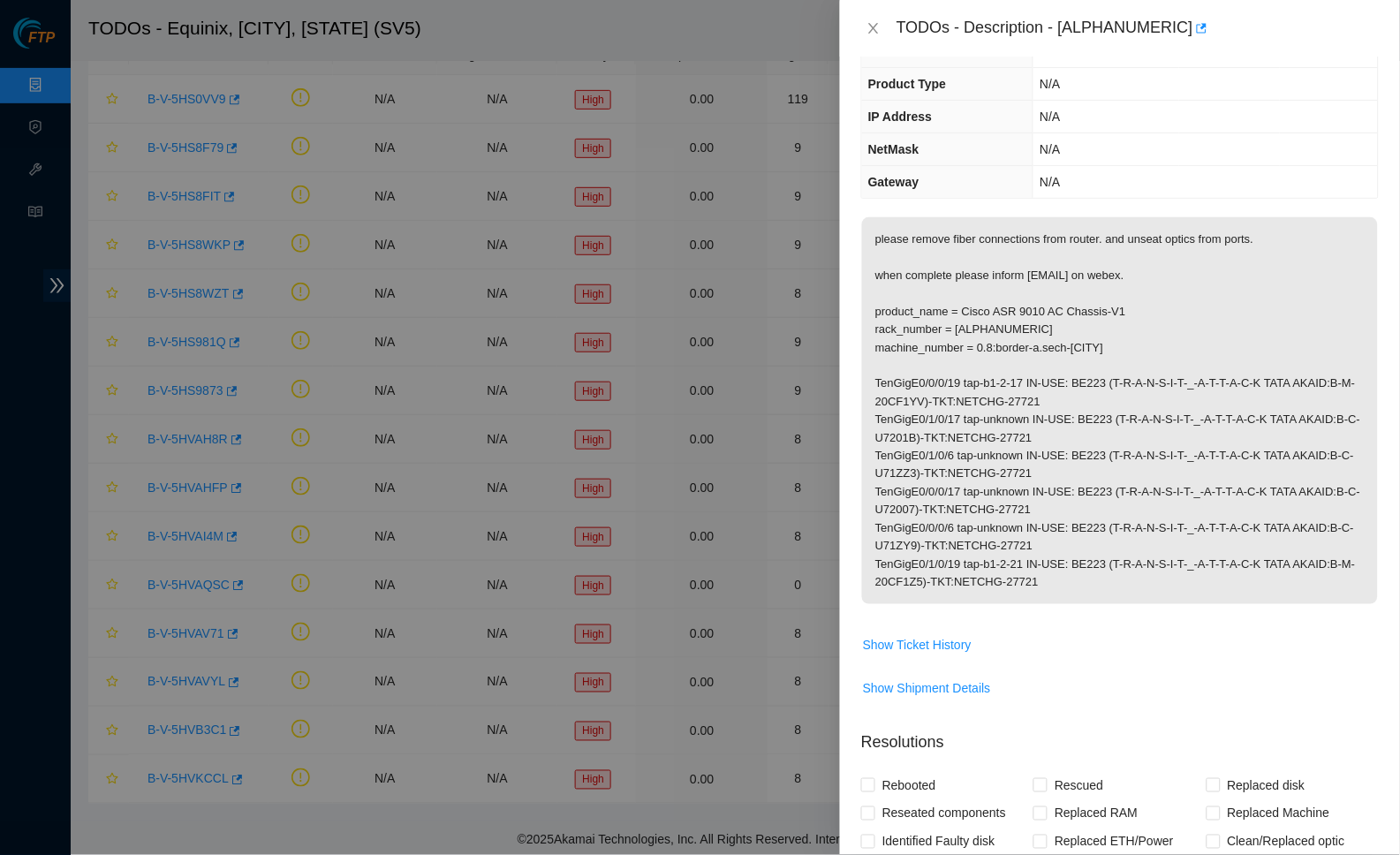 click on "NetMask" at bounding box center [948, 149] 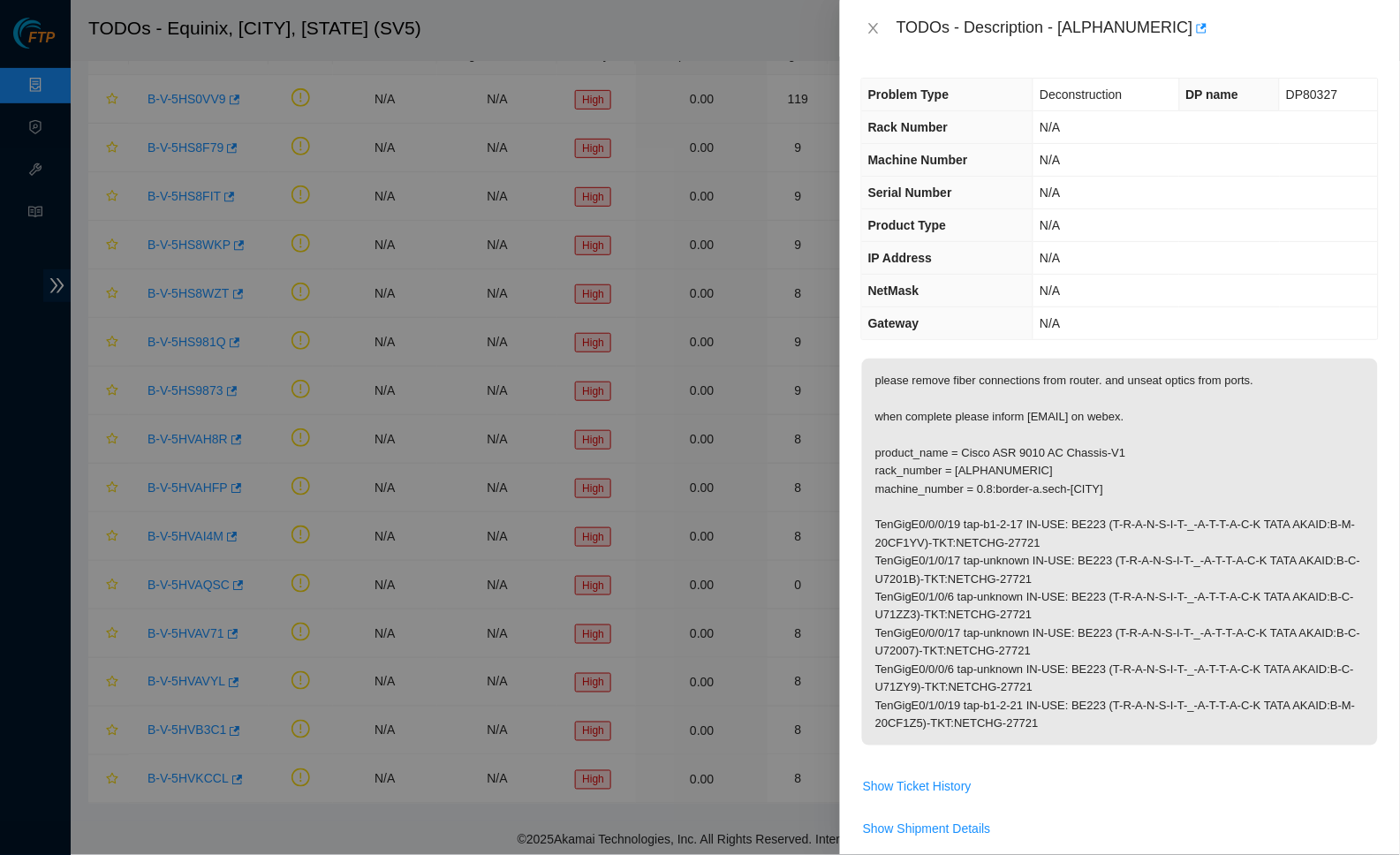 scroll, scrollTop: 0, scrollLeft: 0, axis: both 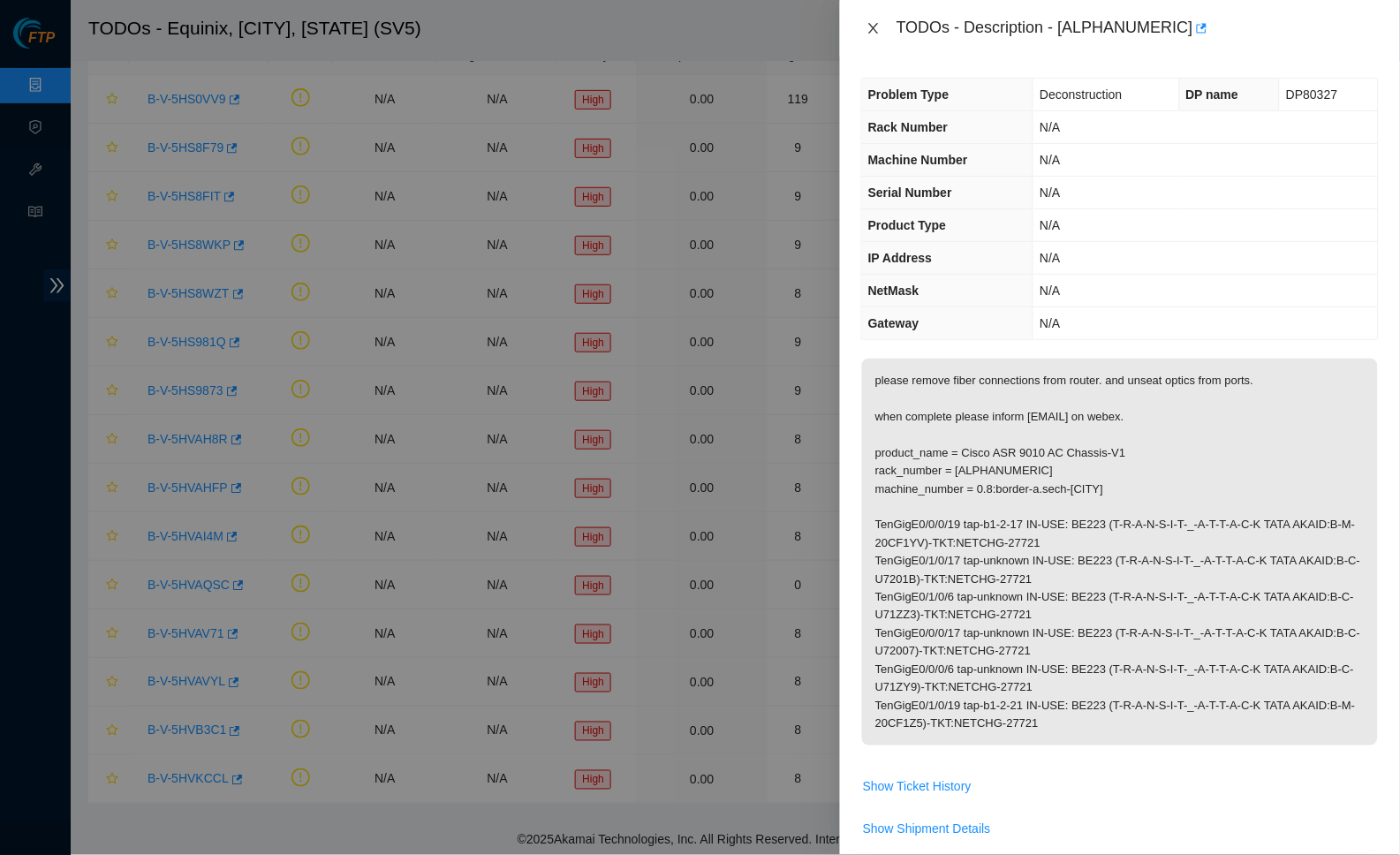 click at bounding box center (874, 28) 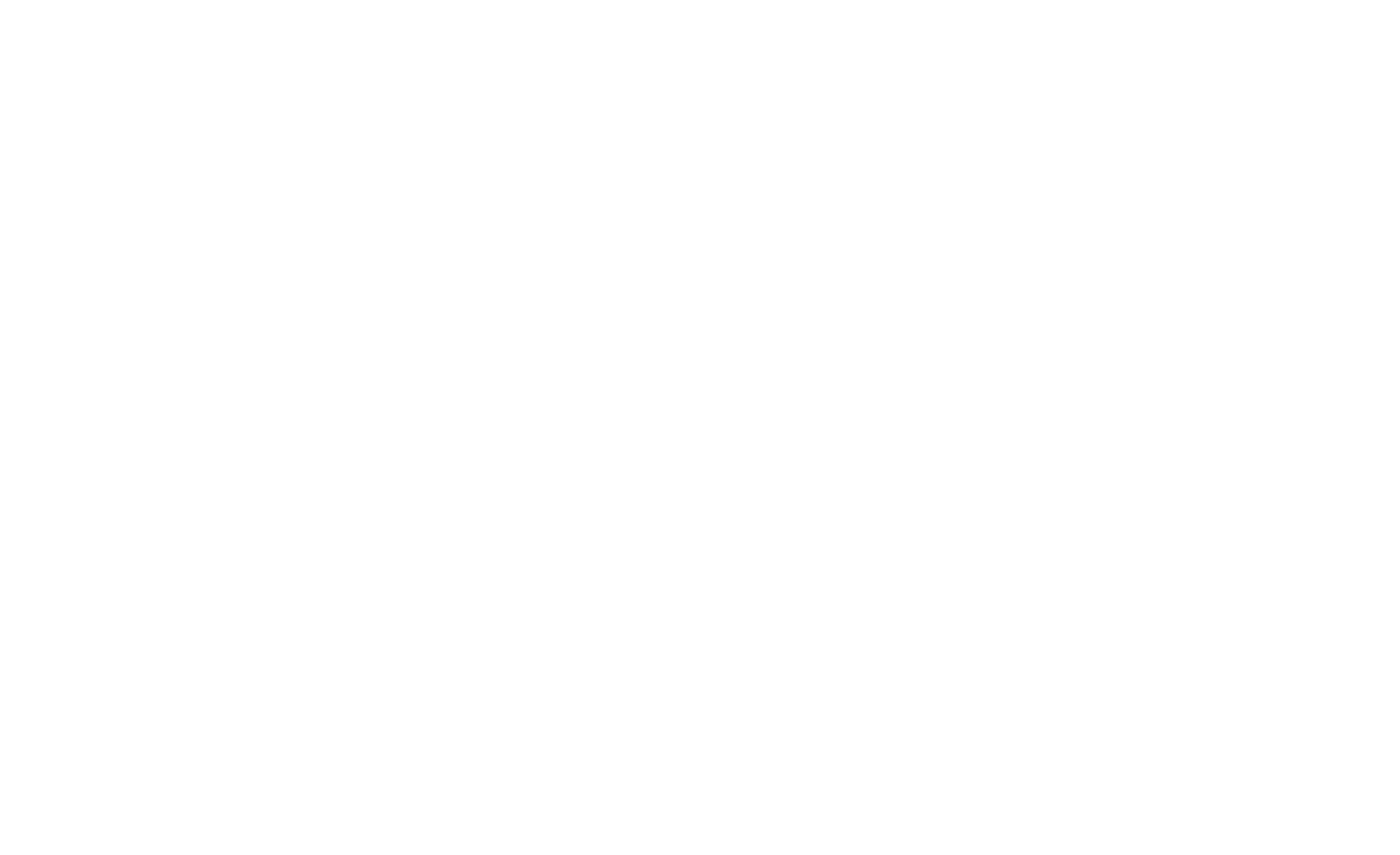 scroll, scrollTop: 0, scrollLeft: 0, axis: both 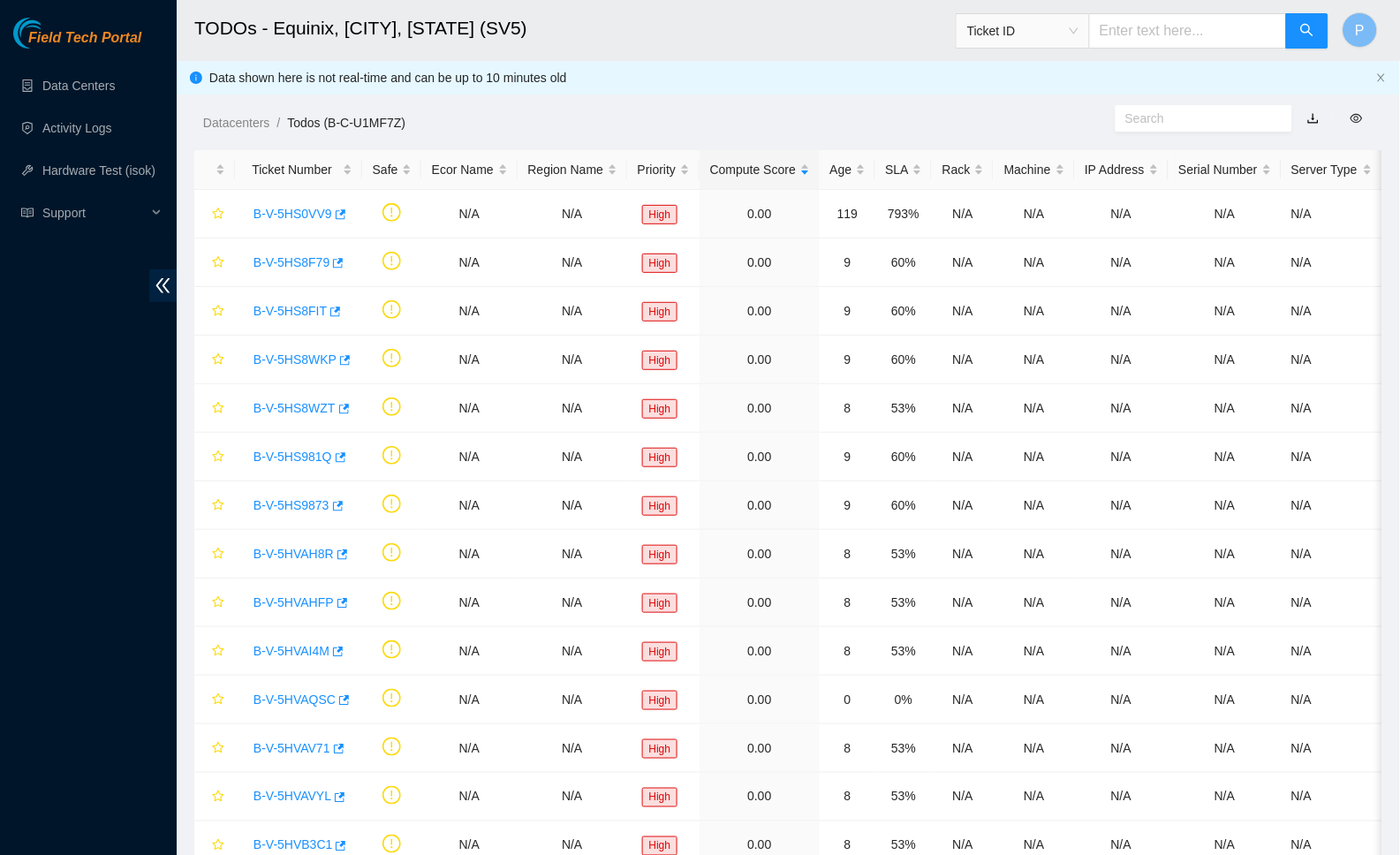 click on "Data Centers Activity Logs Hardware Test (isok) Support" at bounding box center [88, 149] 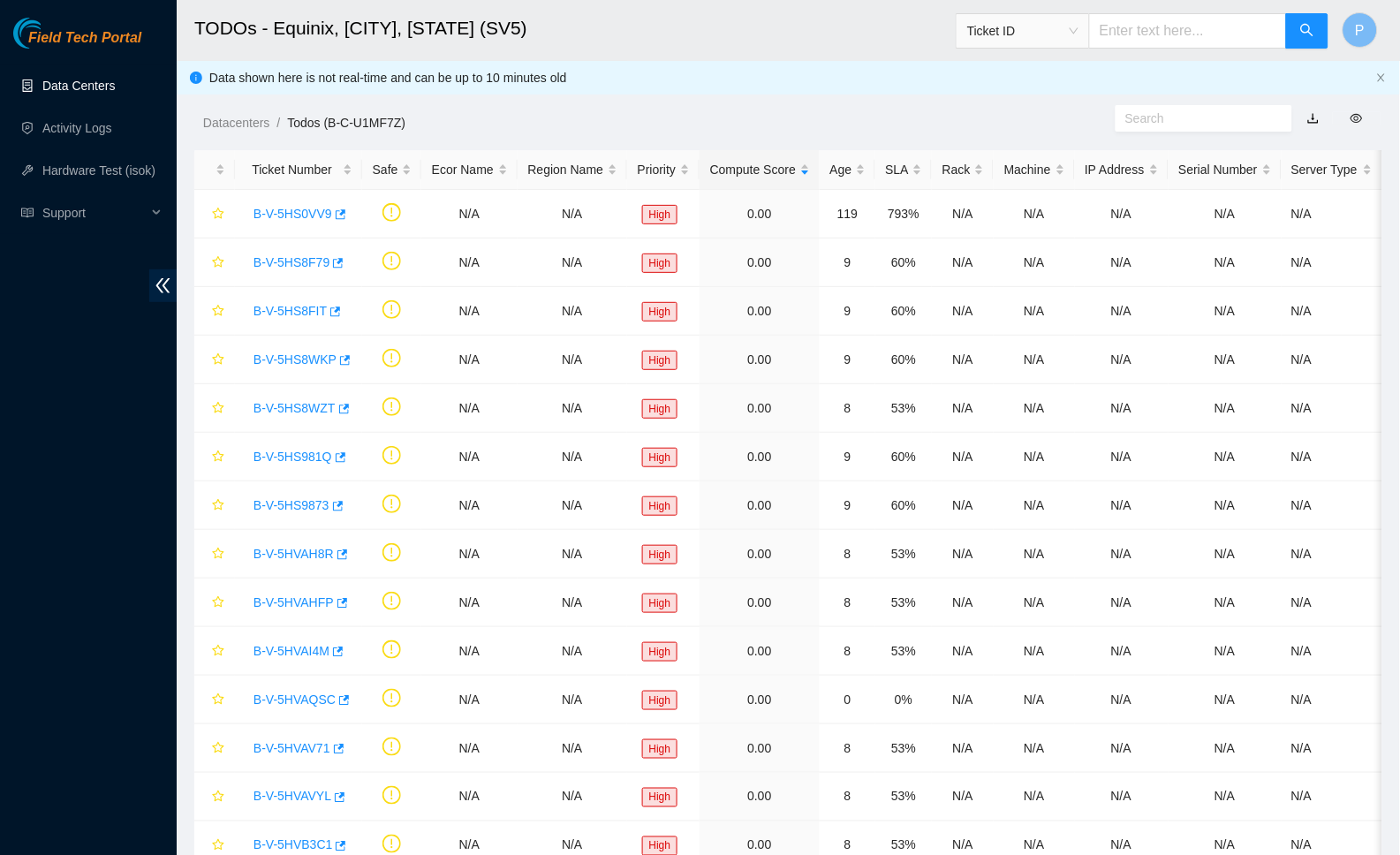 click on "Data Centers" at bounding box center (79, 86) 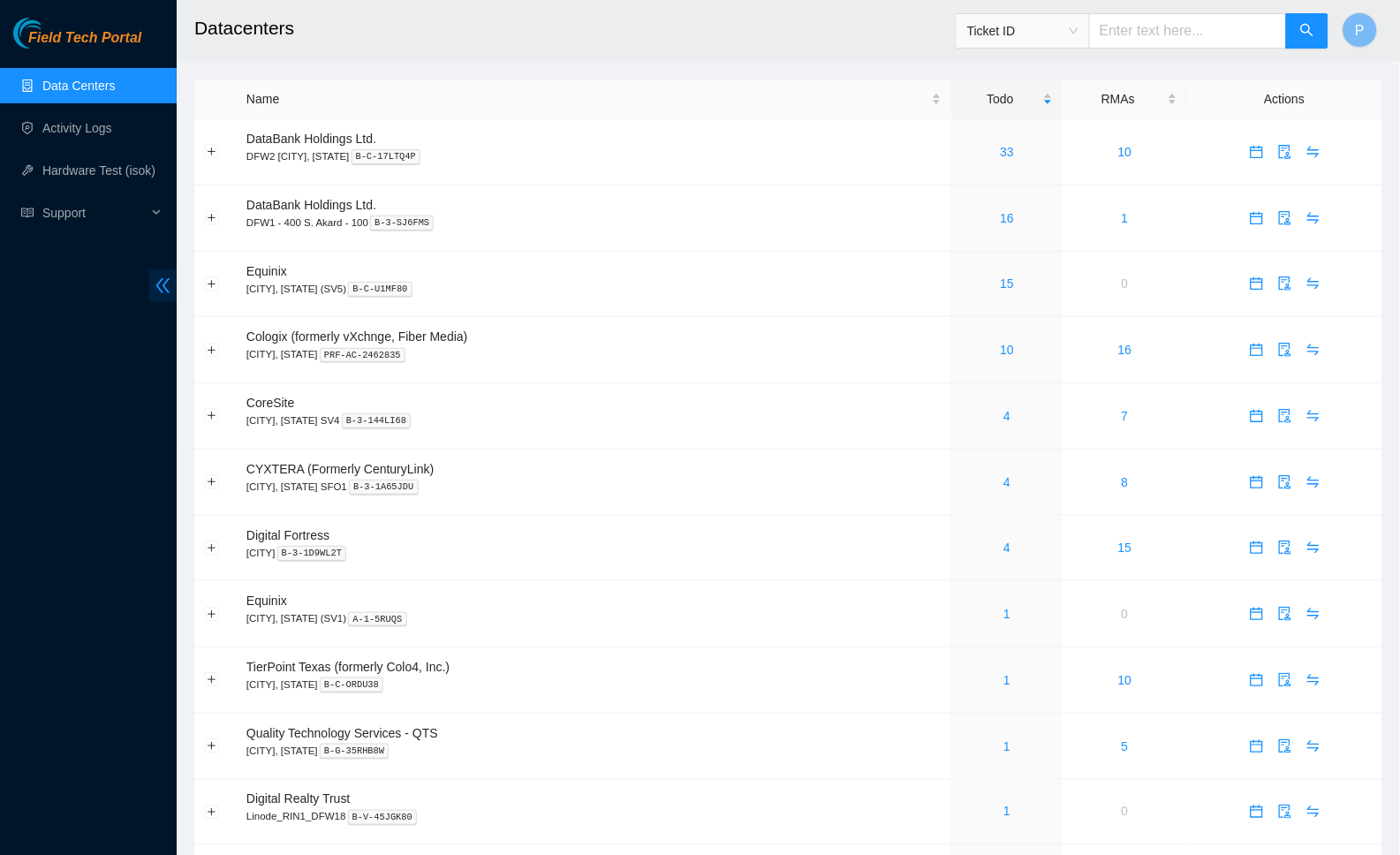 click 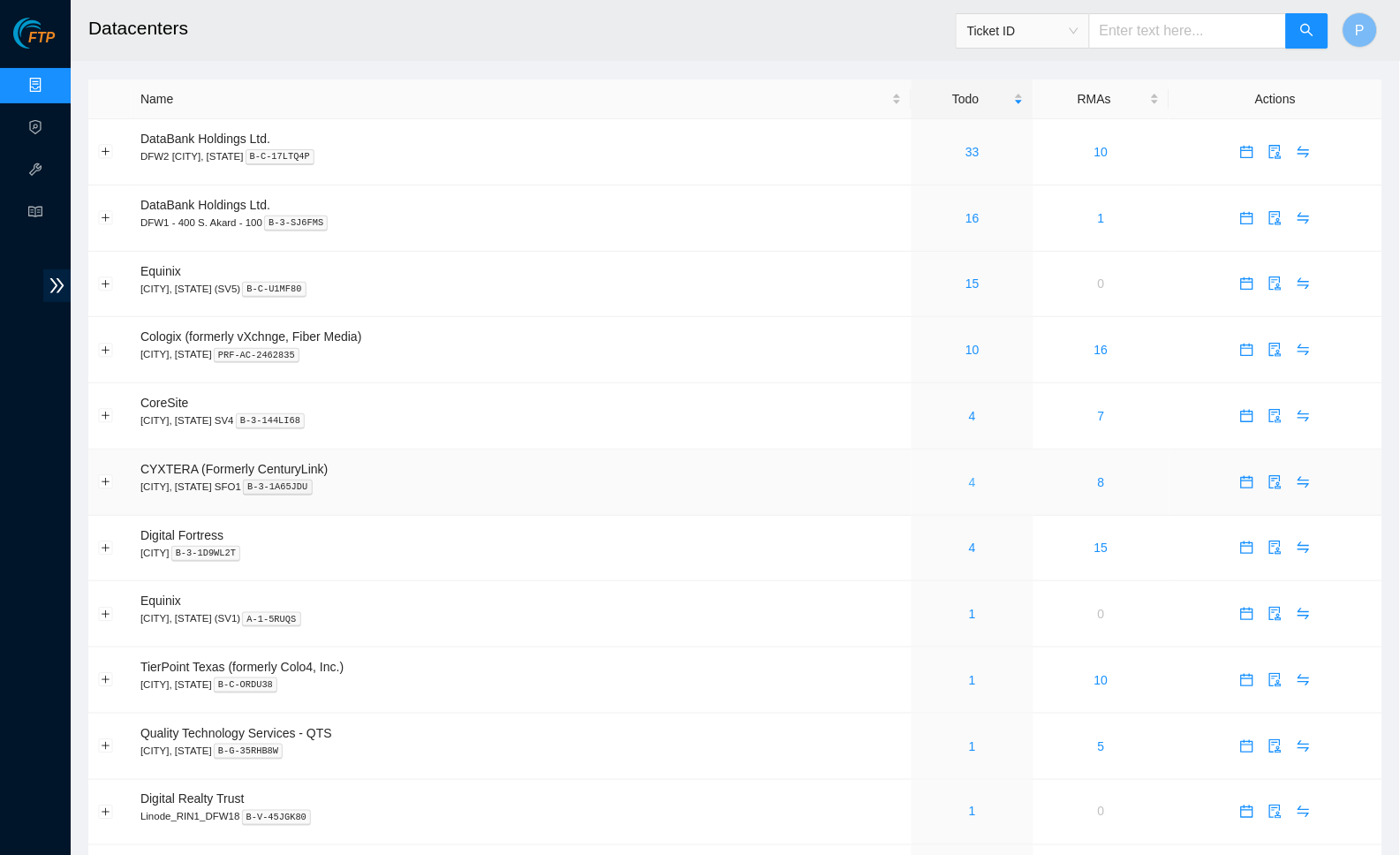 click on "4" at bounding box center (972, 482) 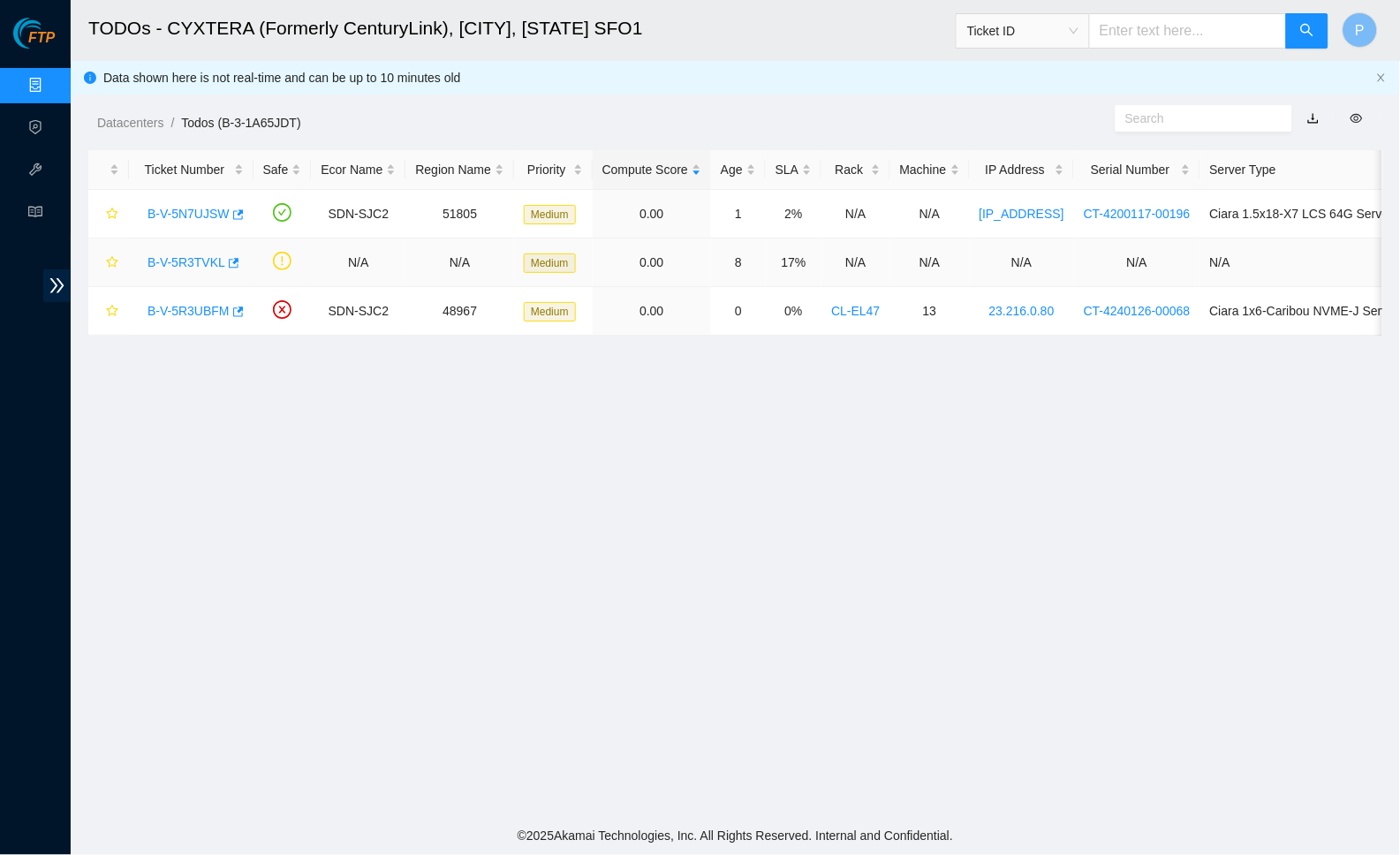 click on "B-V-5R3TVKL" at bounding box center (186, 262) 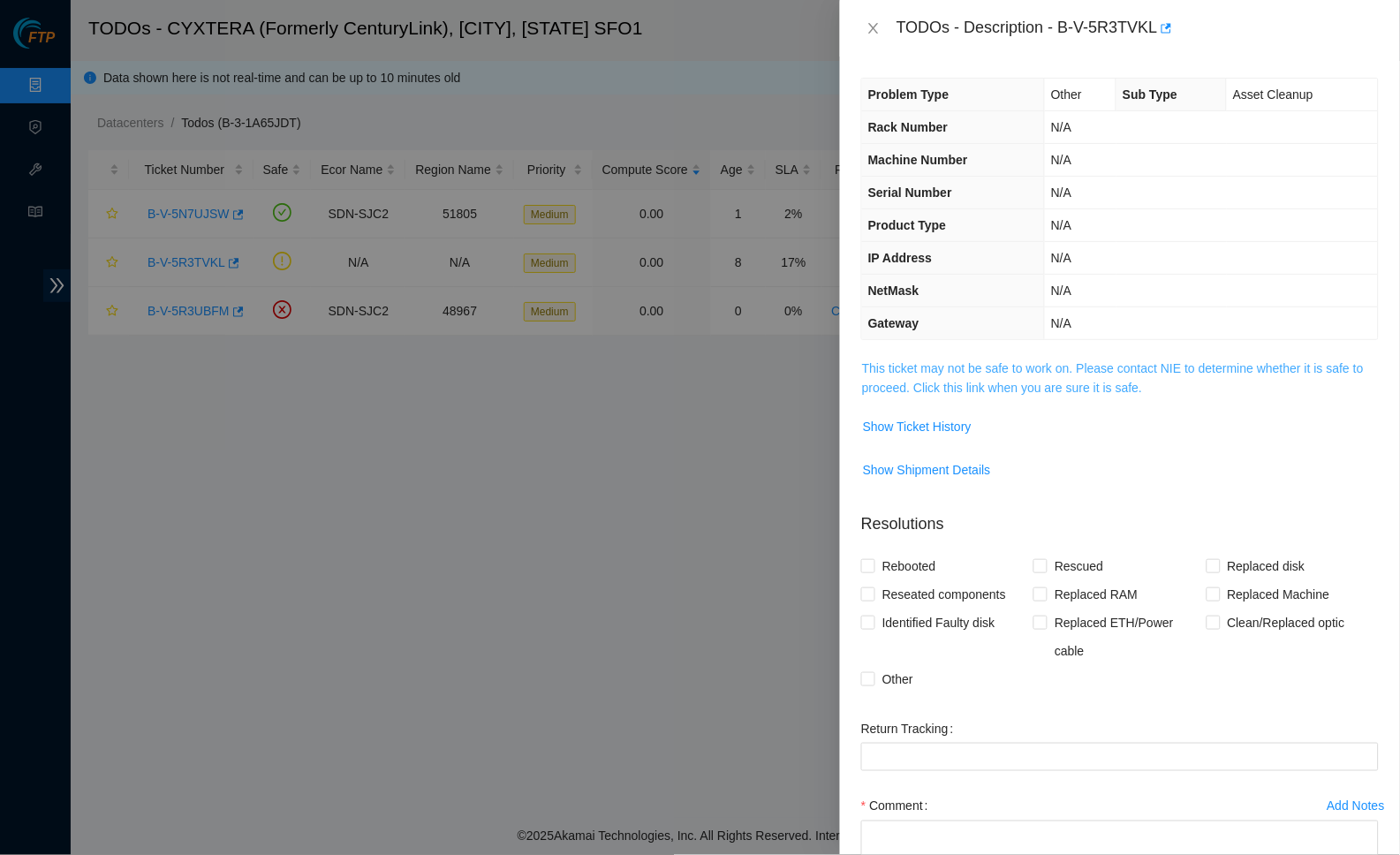 click on "This ticket may not be safe to work on. Please contact NIE to determine whether it is safe to proceed. Click this link when you are sure it is safe." at bounding box center (1113, 378) 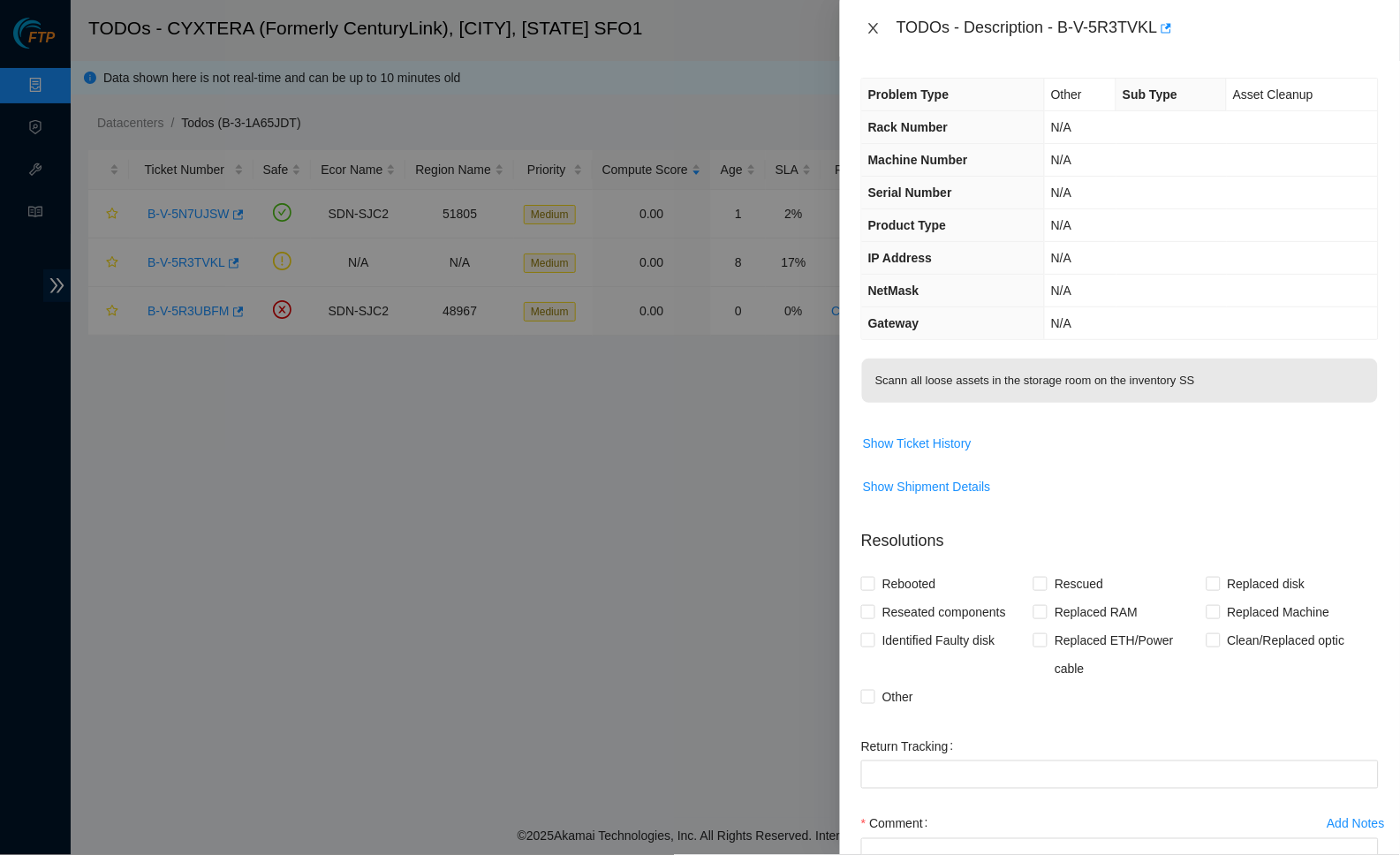 click 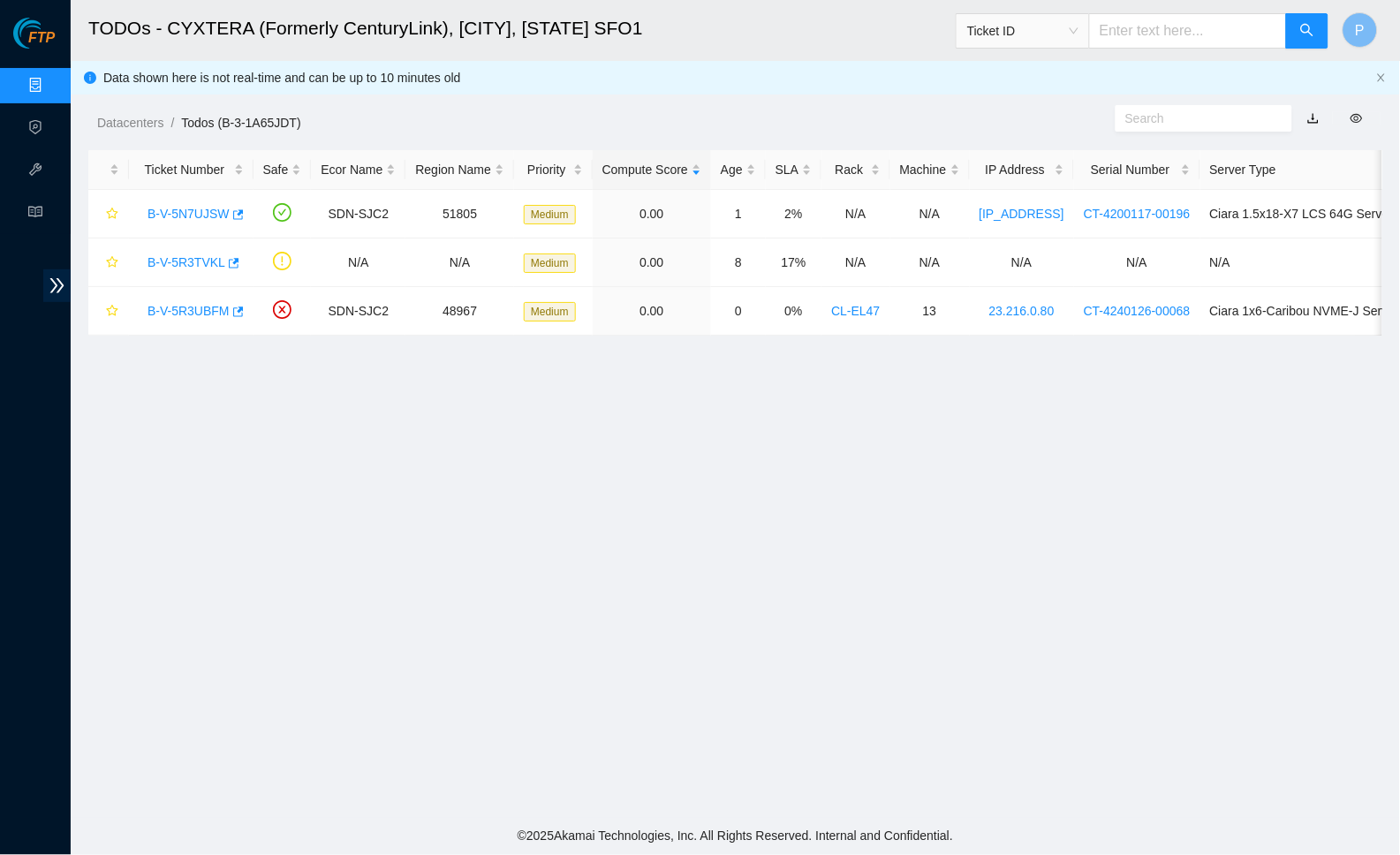 click on "Data shown here is not real-time and can be up to 10 minutes old" at bounding box center (735, 78) 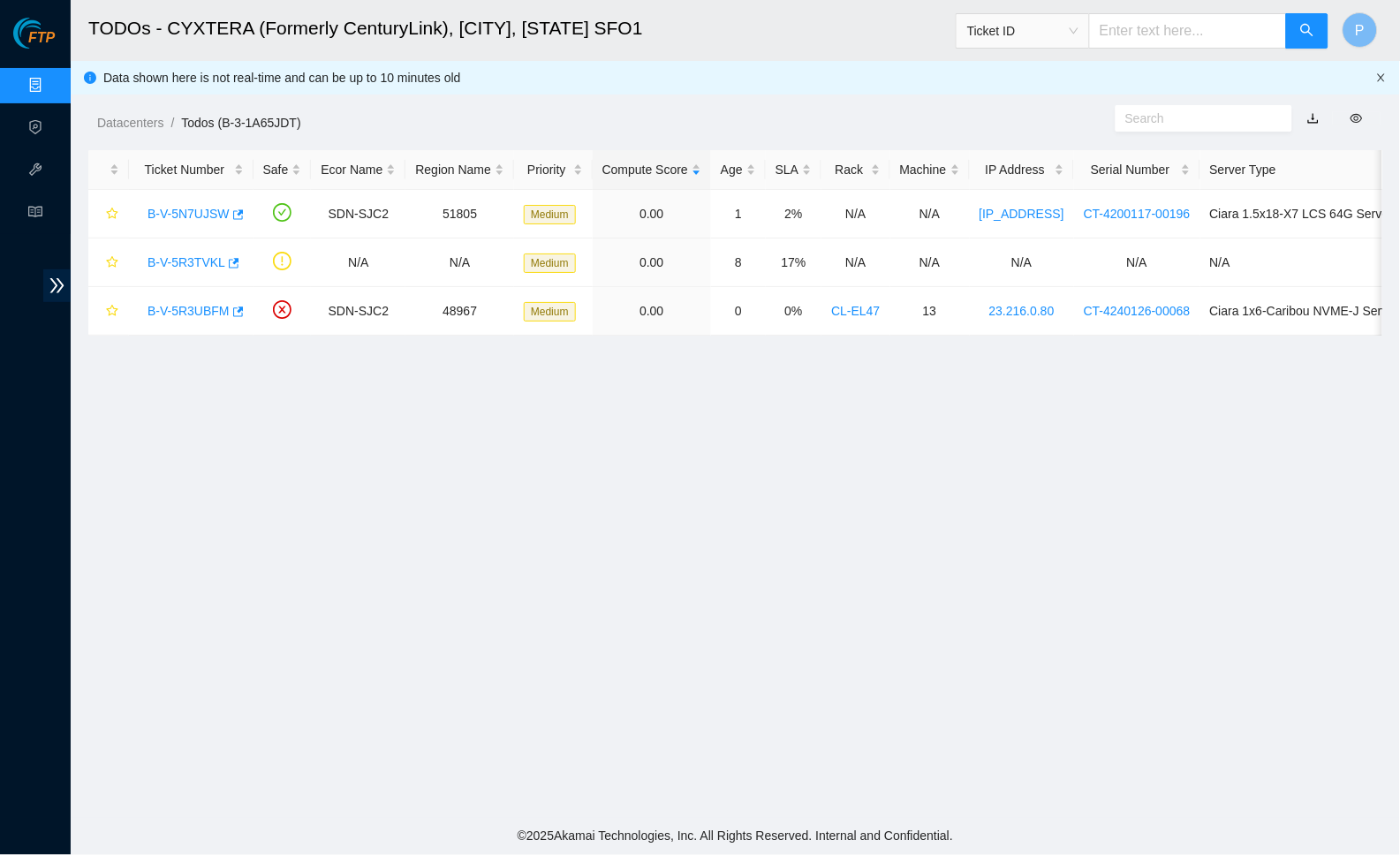 click 